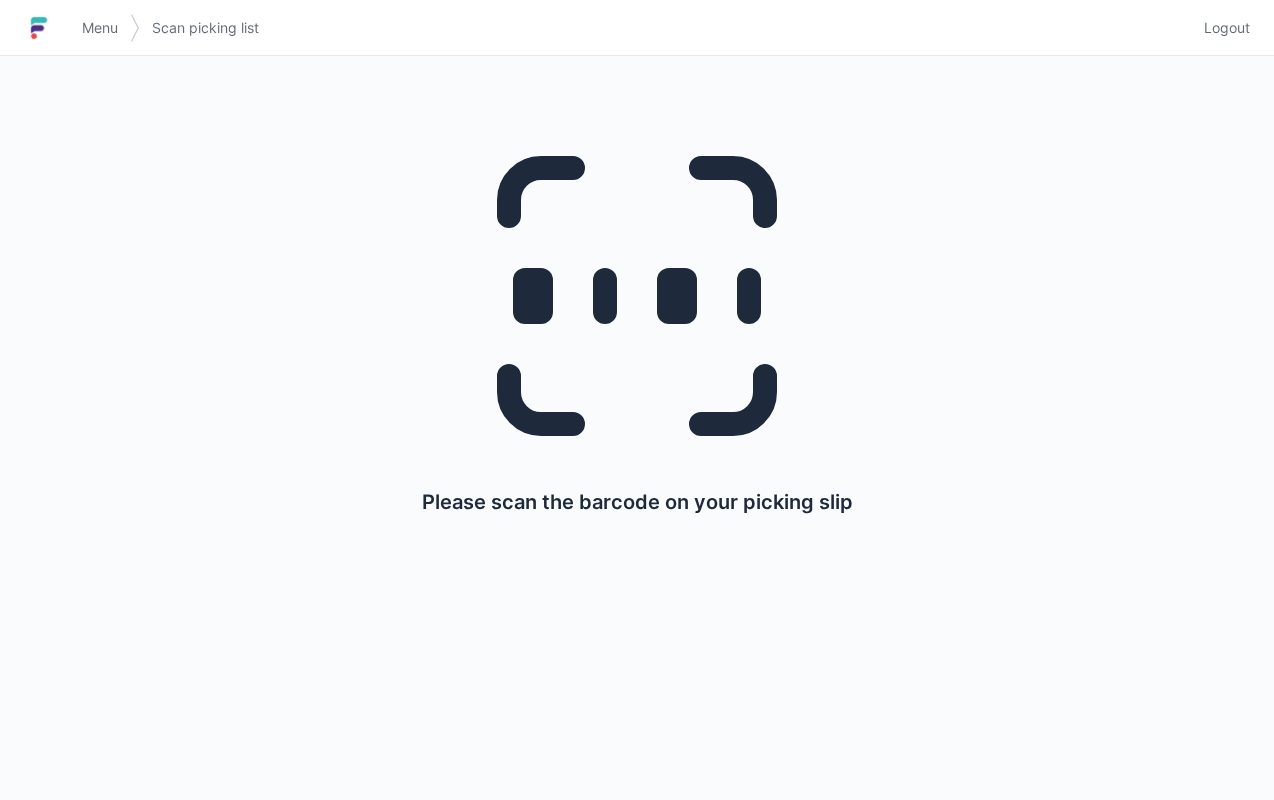 scroll, scrollTop: 0, scrollLeft: 0, axis: both 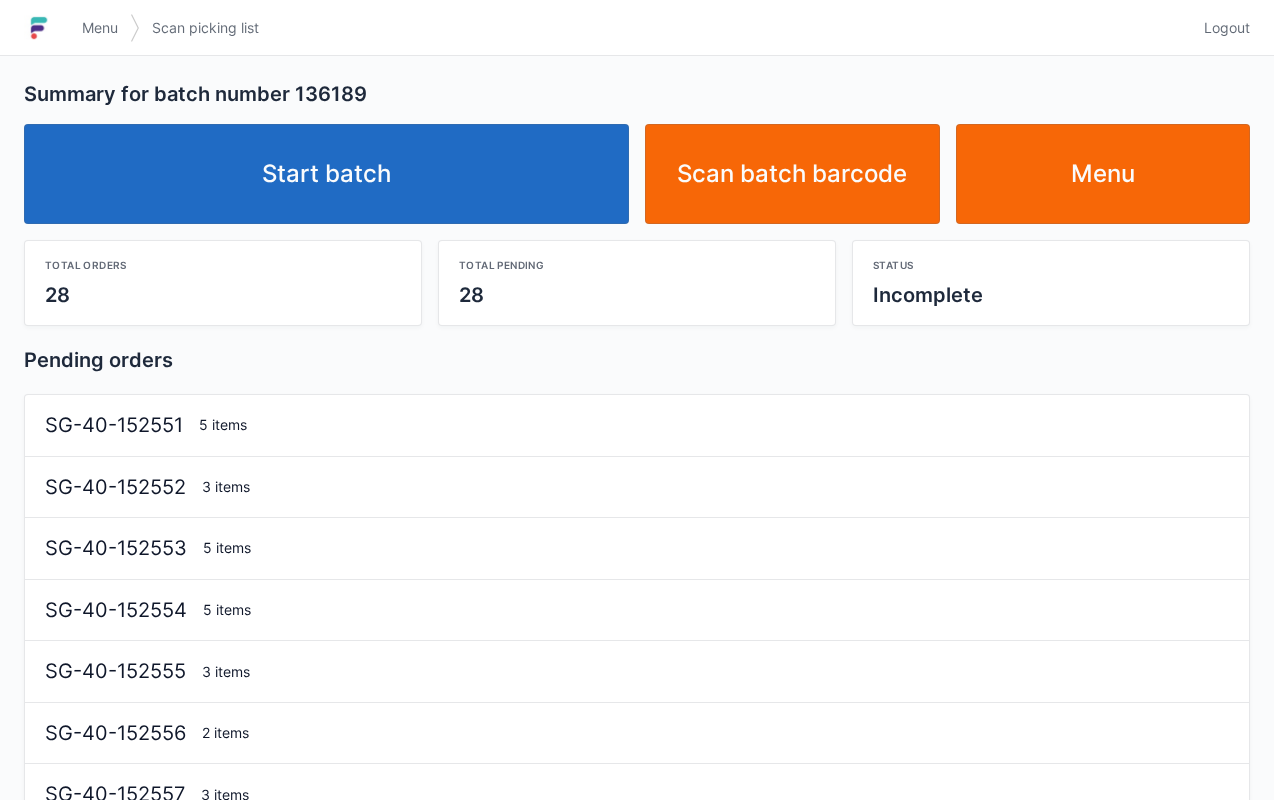 click on "Start batch" at bounding box center [326, 174] 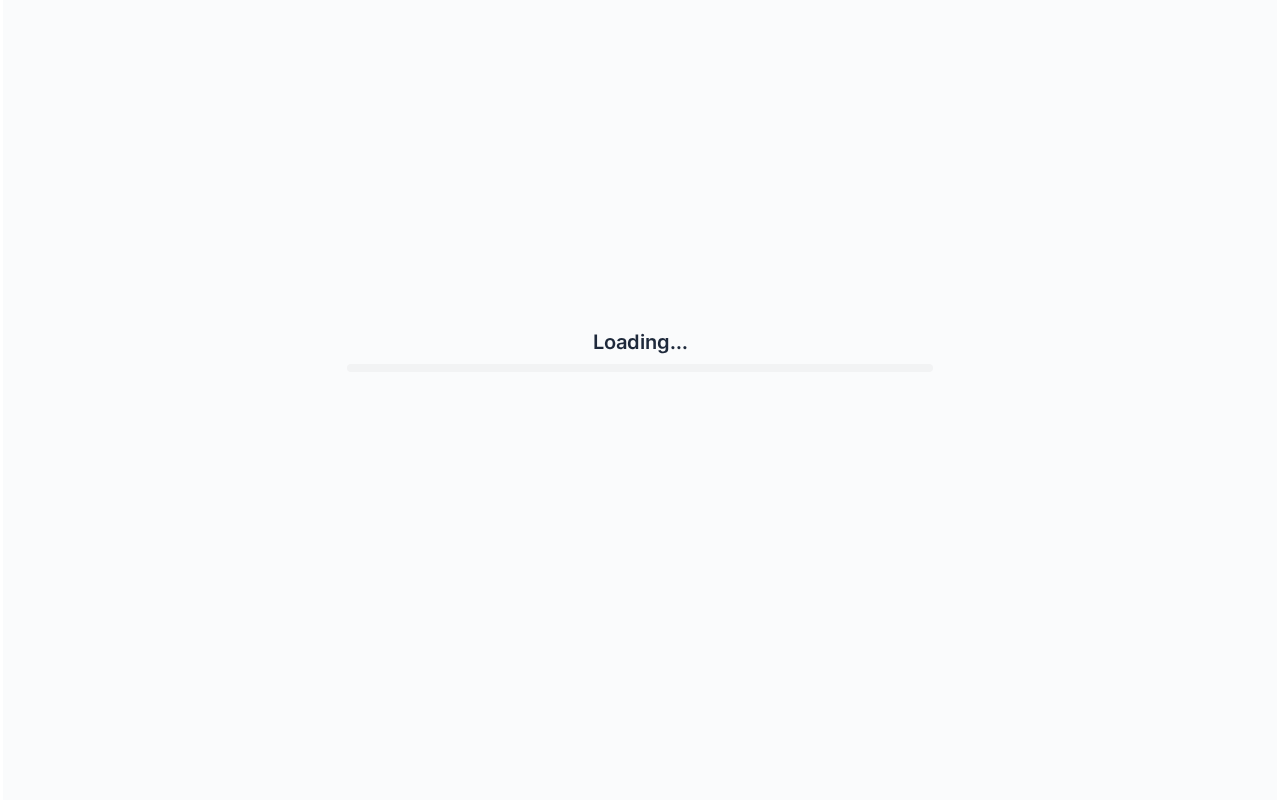 scroll, scrollTop: 0, scrollLeft: 0, axis: both 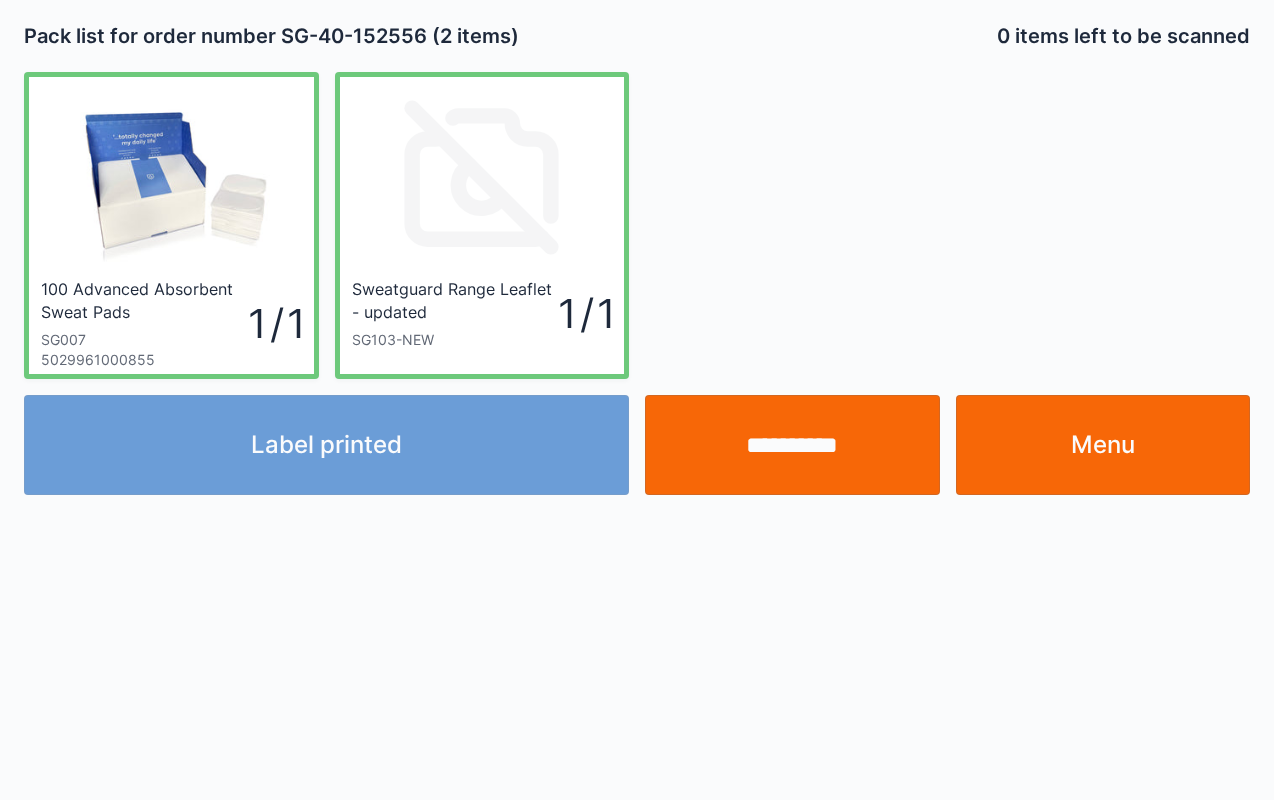 click on "Menu" at bounding box center (1103, 445) 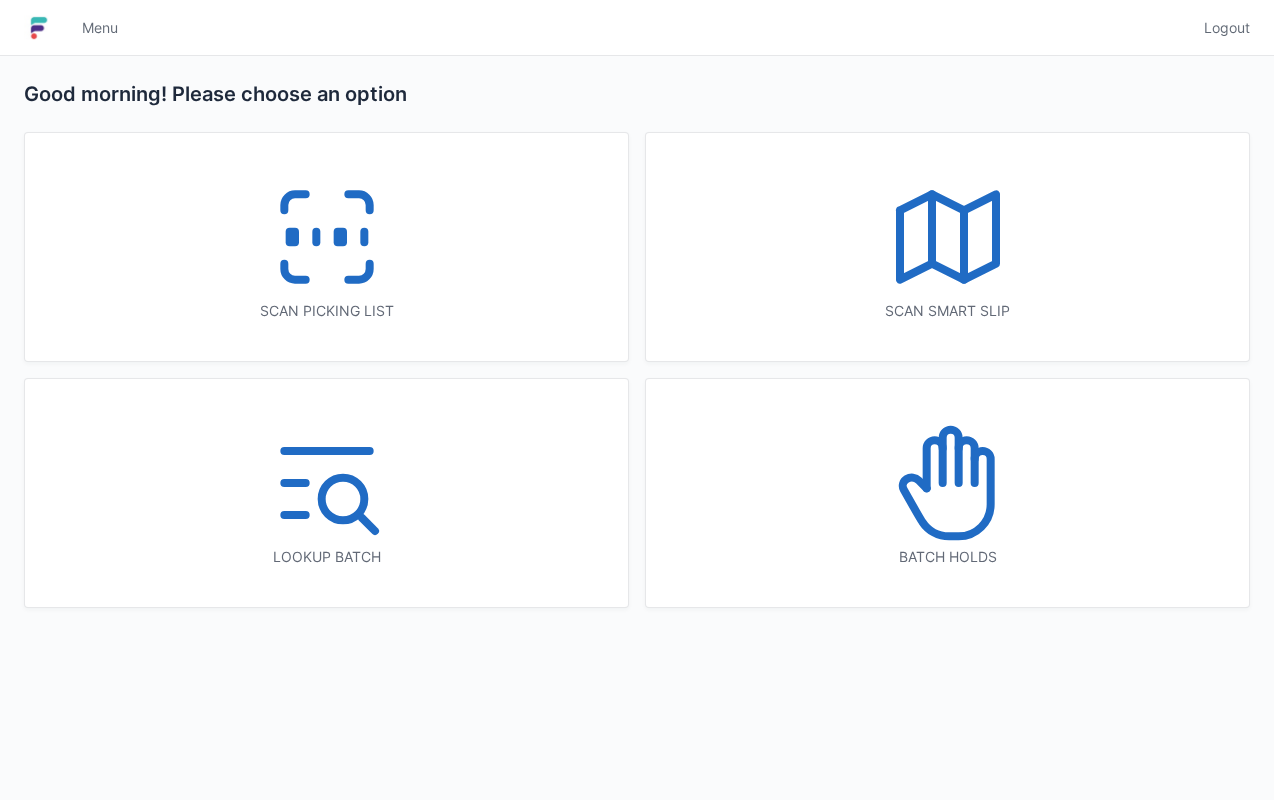 scroll, scrollTop: 0, scrollLeft: 0, axis: both 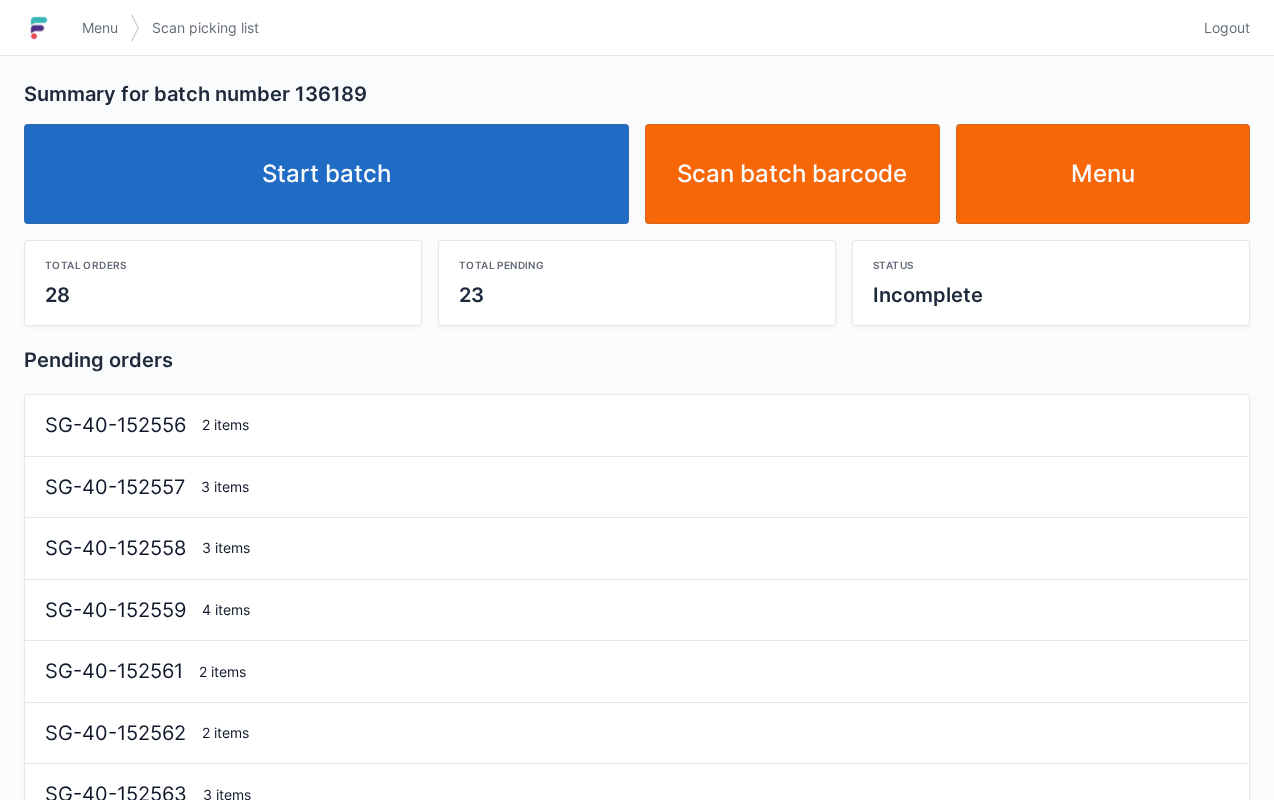 click on "Start batch" at bounding box center [326, 174] 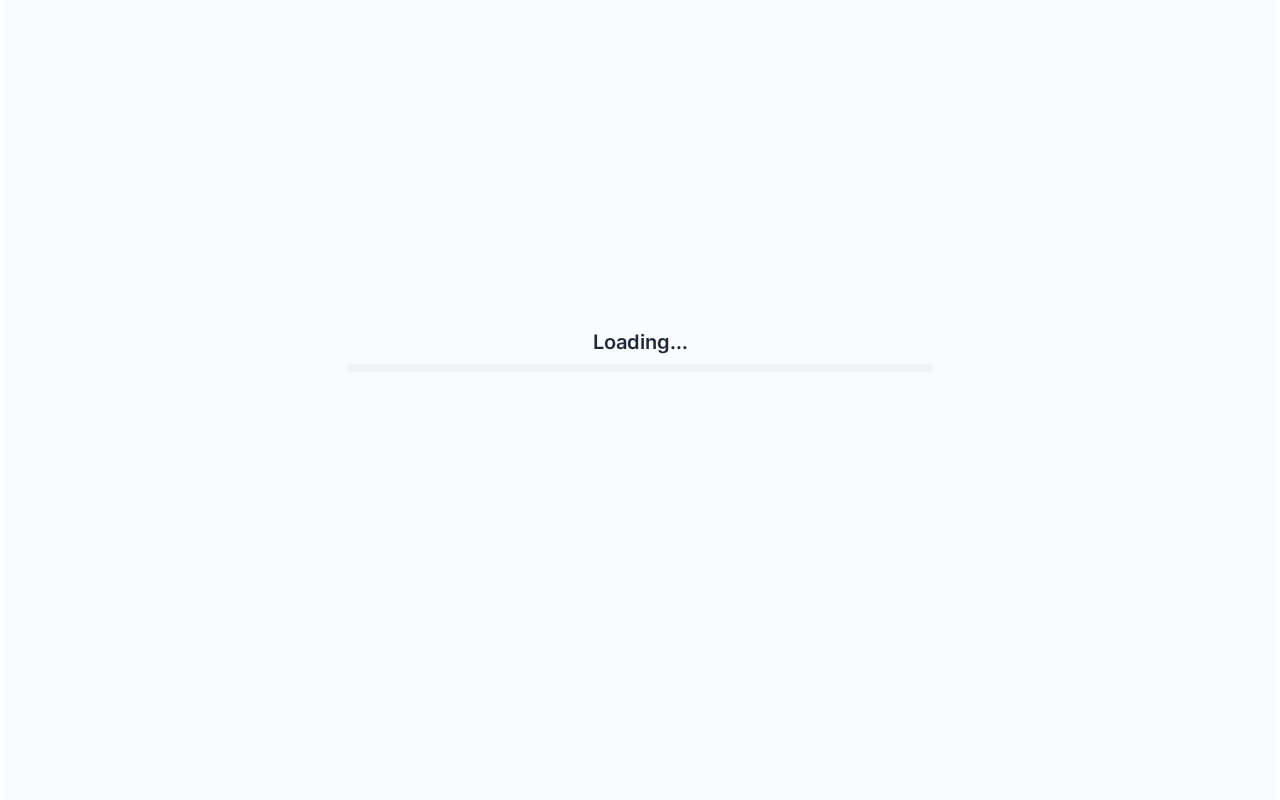scroll, scrollTop: 0, scrollLeft: 0, axis: both 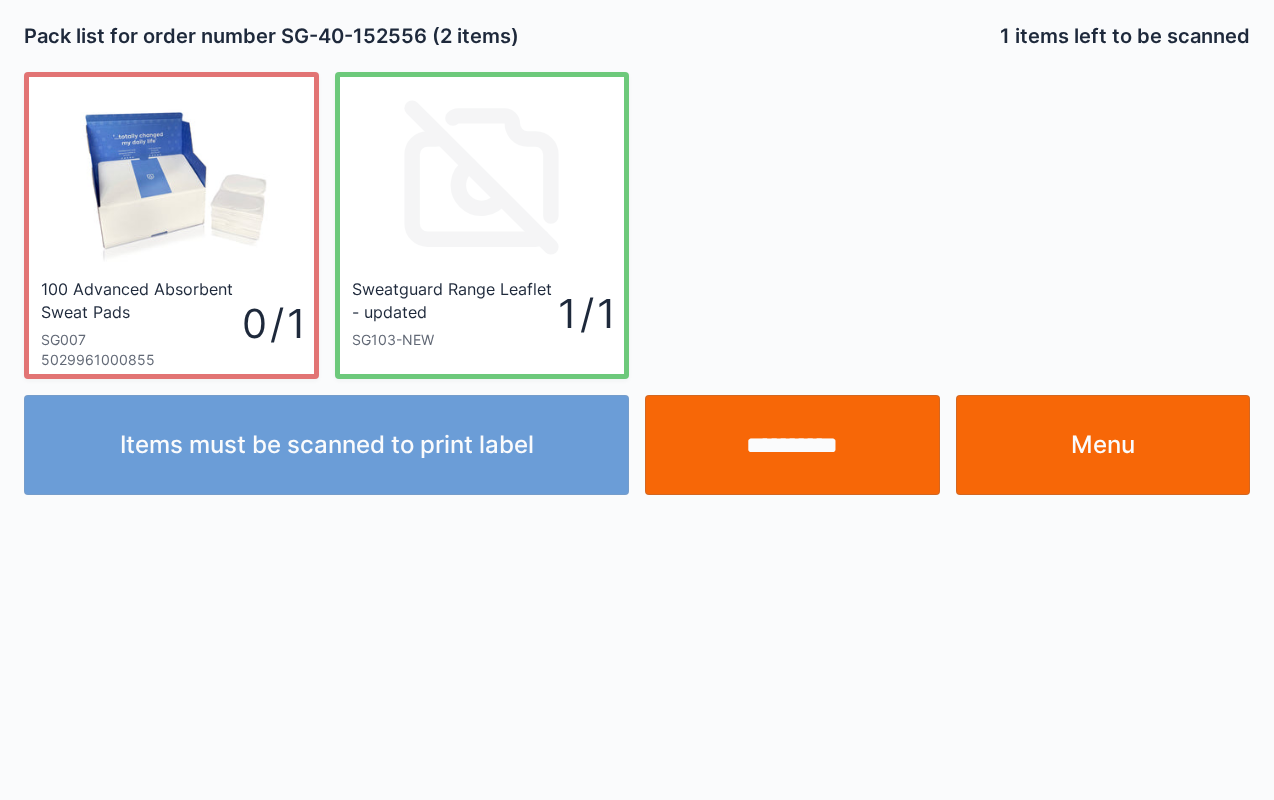 click on "**********" at bounding box center (792, 445) 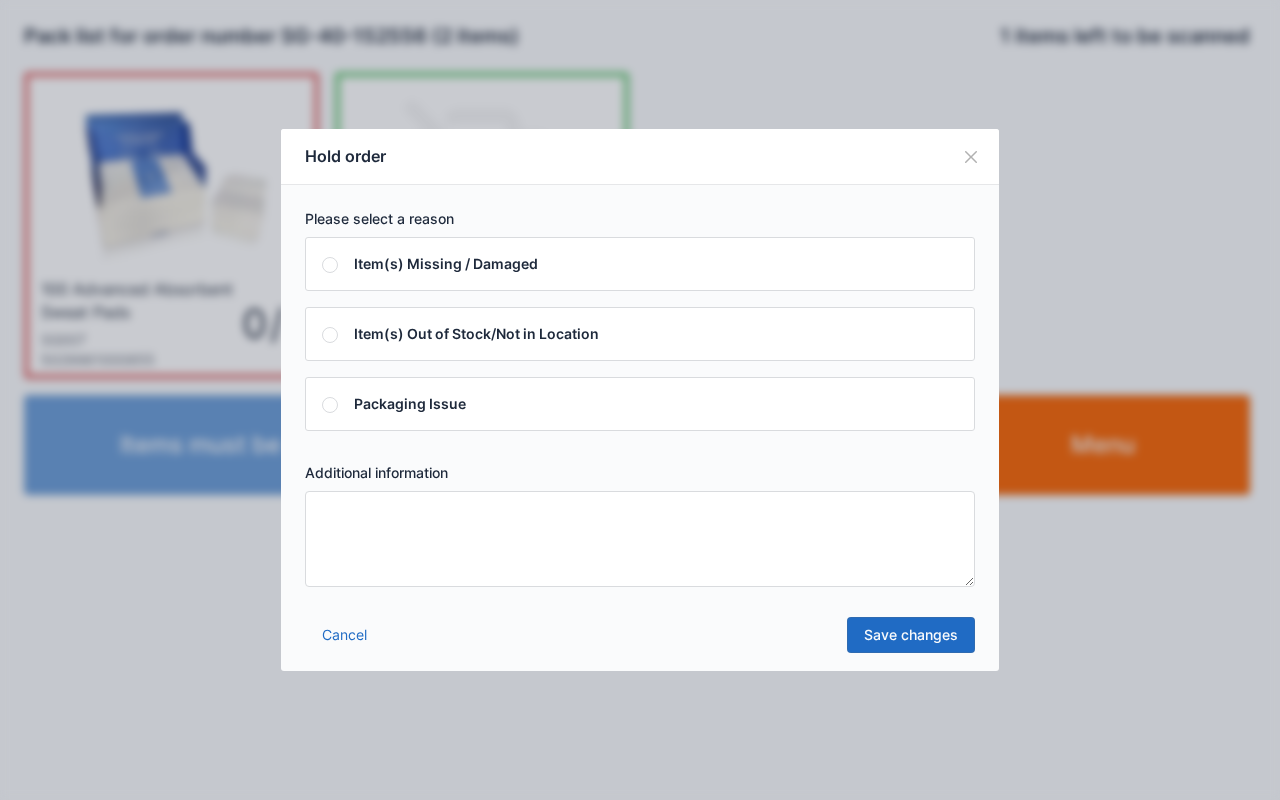 click at bounding box center [640, 539] 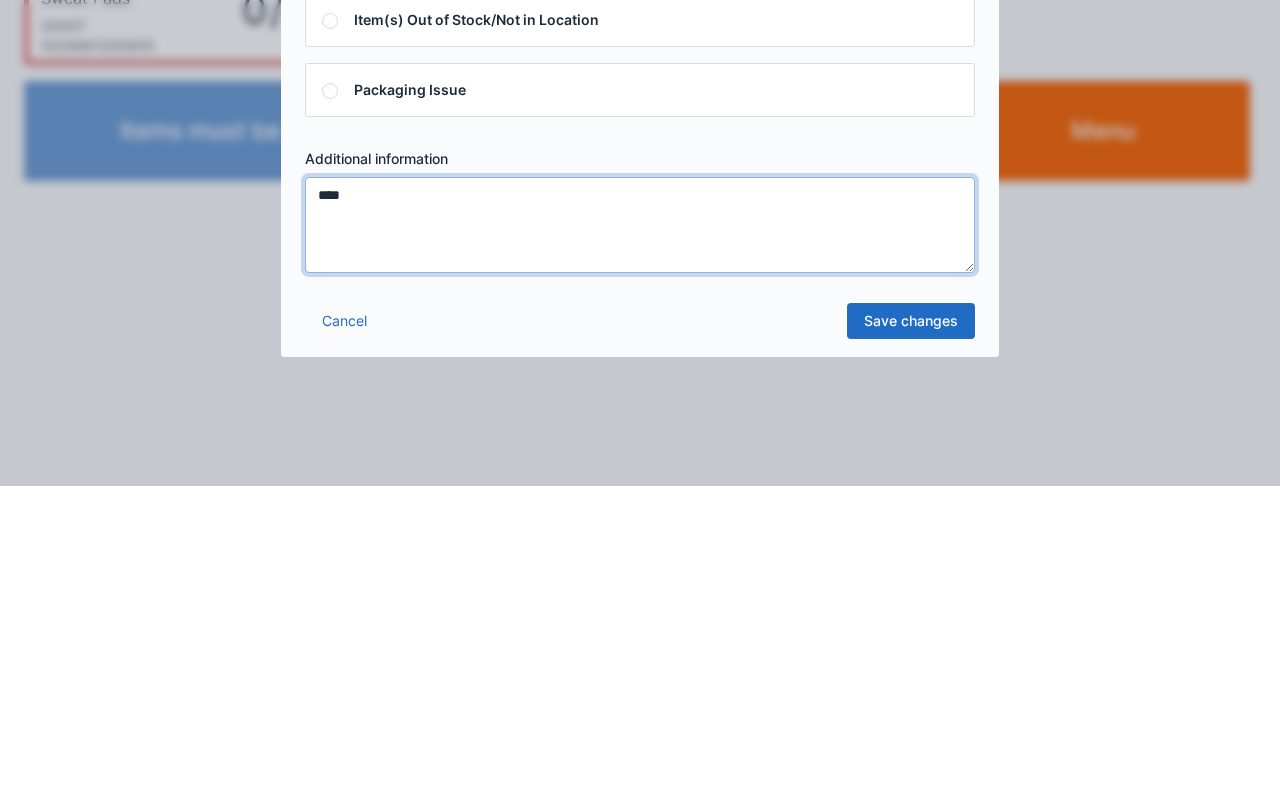 type on "****" 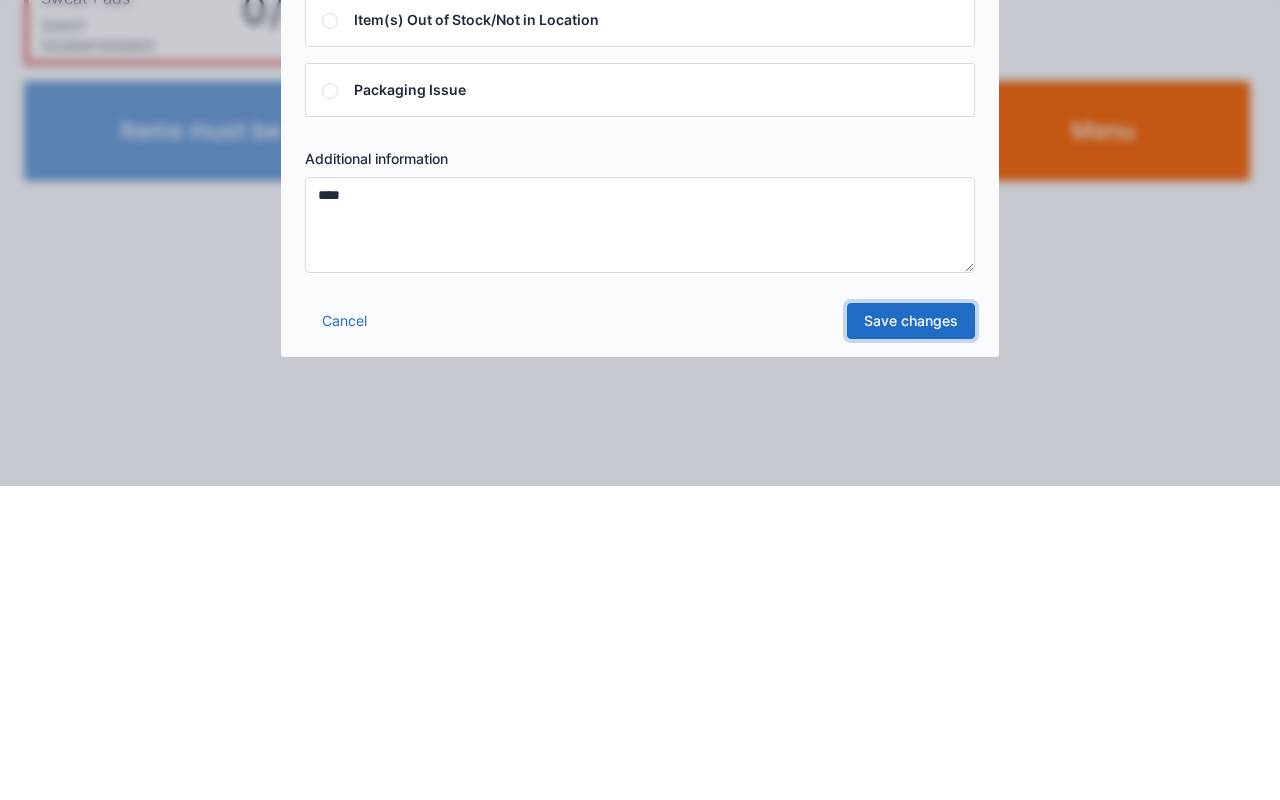click on "Save changes" at bounding box center (911, 635) 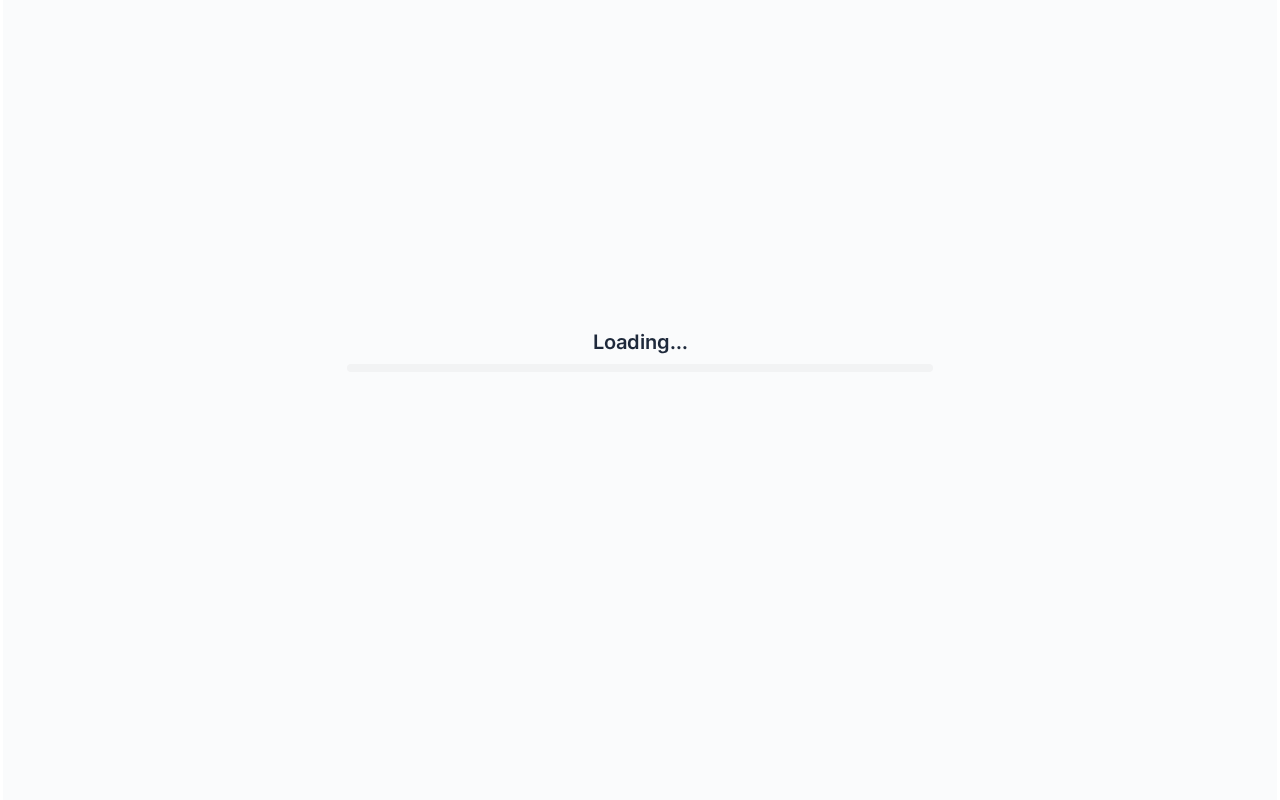 scroll, scrollTop: 0, scrollLeft: 0, axis: both 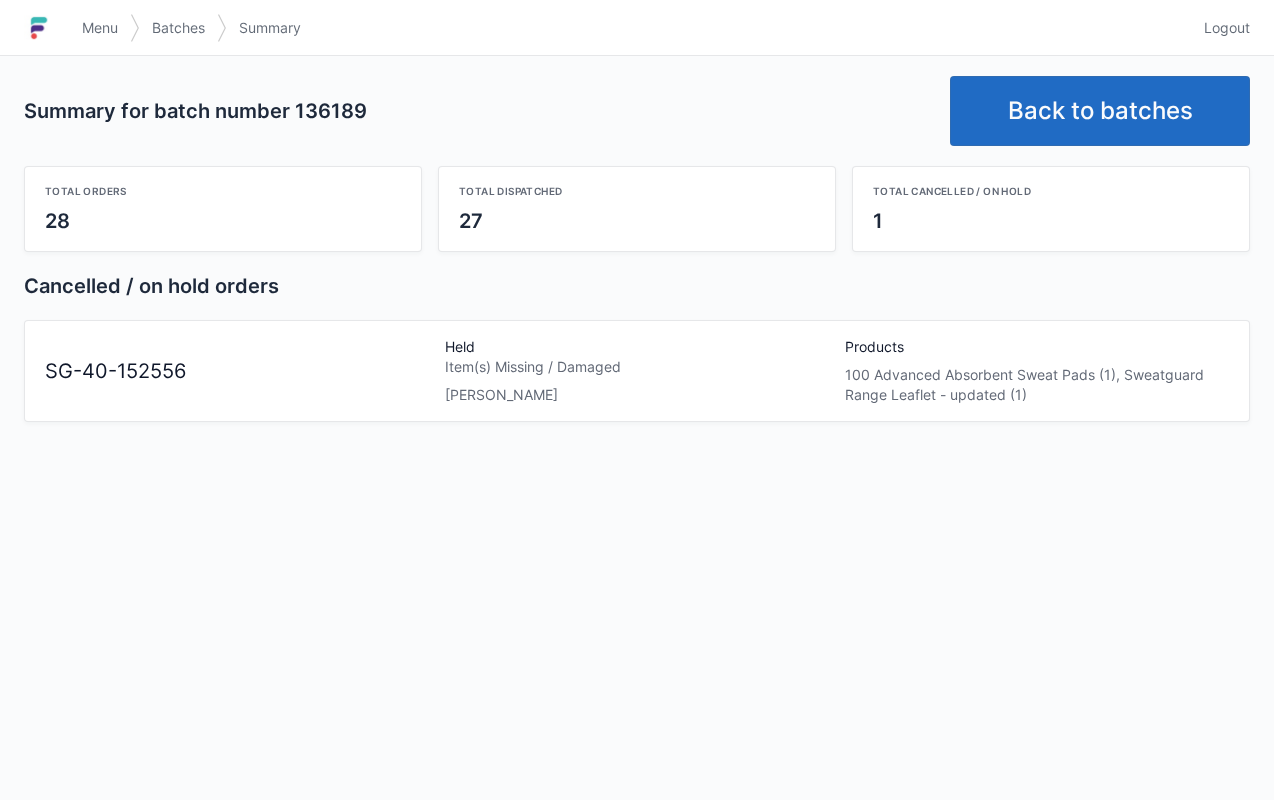 click on "Menu" at bounding box center (100, 28) 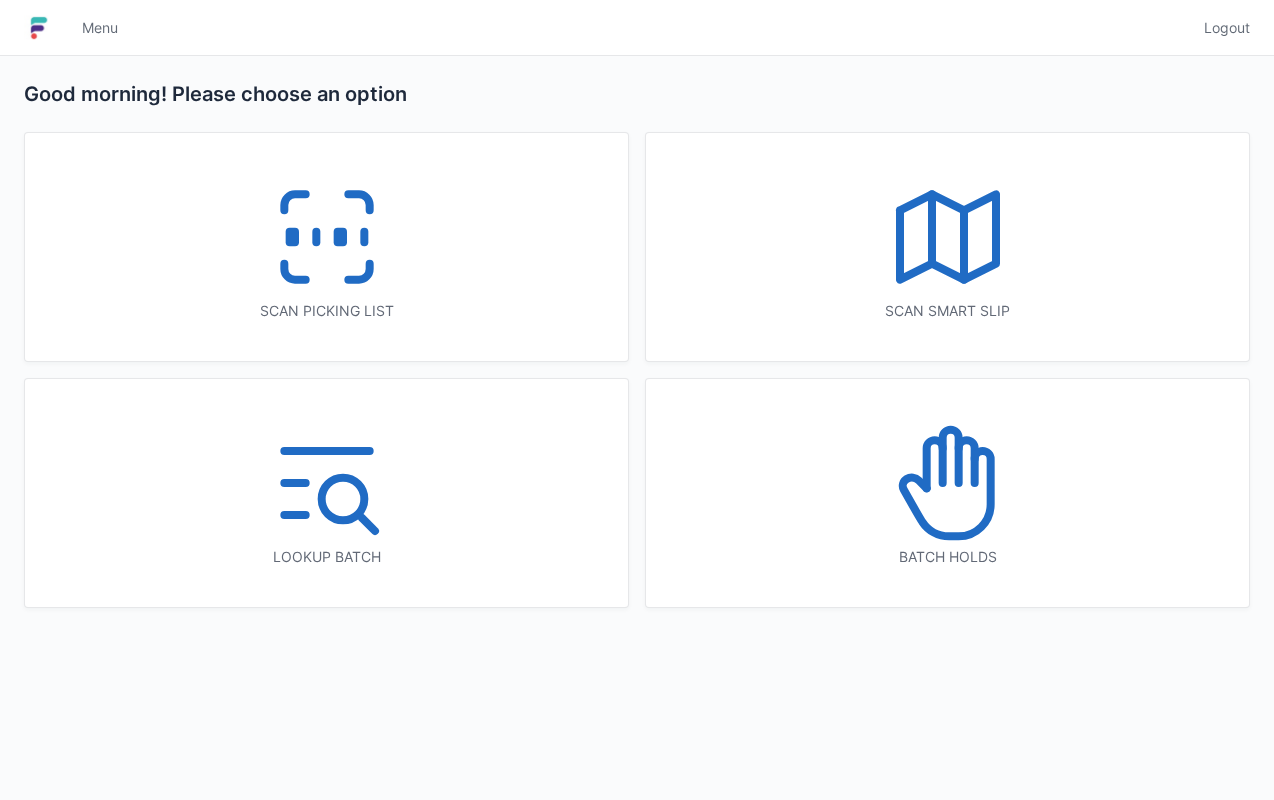 scroll, scrollTop: 0, scrollLeft: 0, axis: both 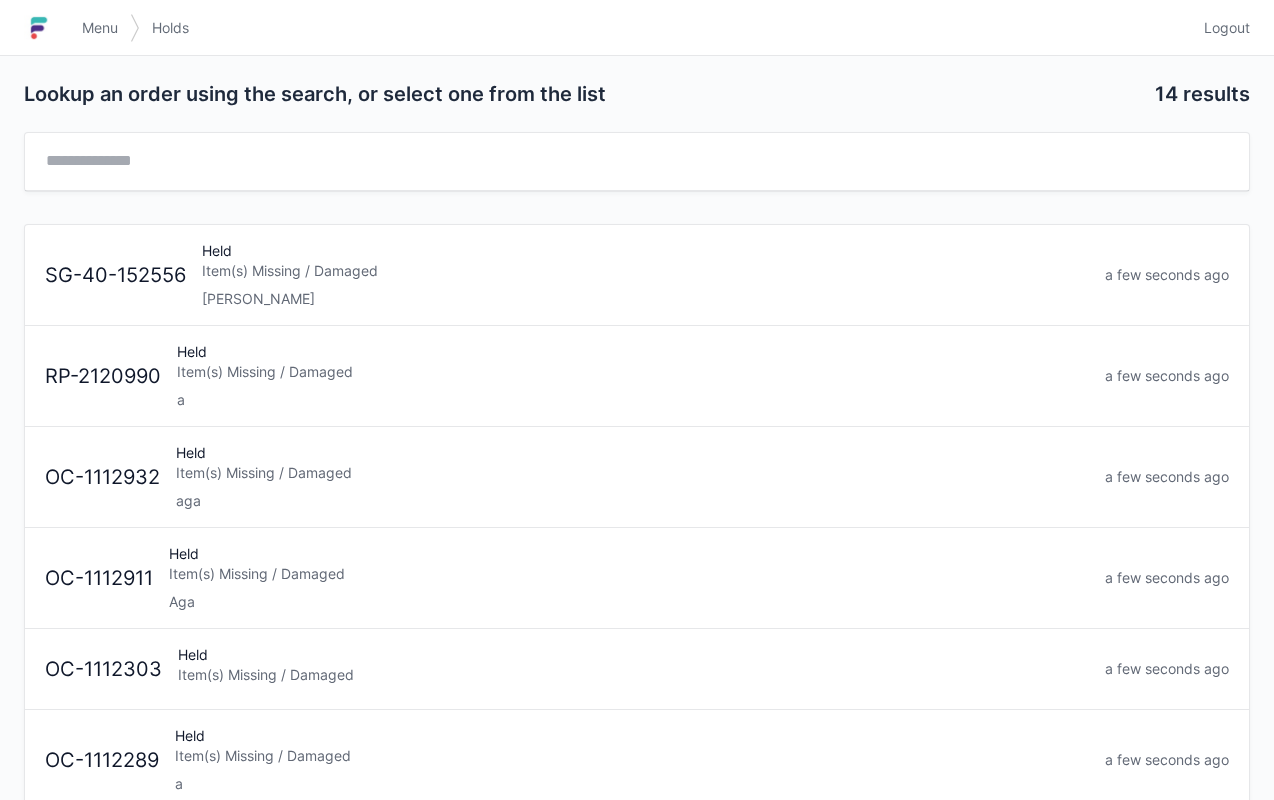 click on "Held  Item(s) Missing / Damaged [PERSON_NAME]" at bounding box center [645, 275] 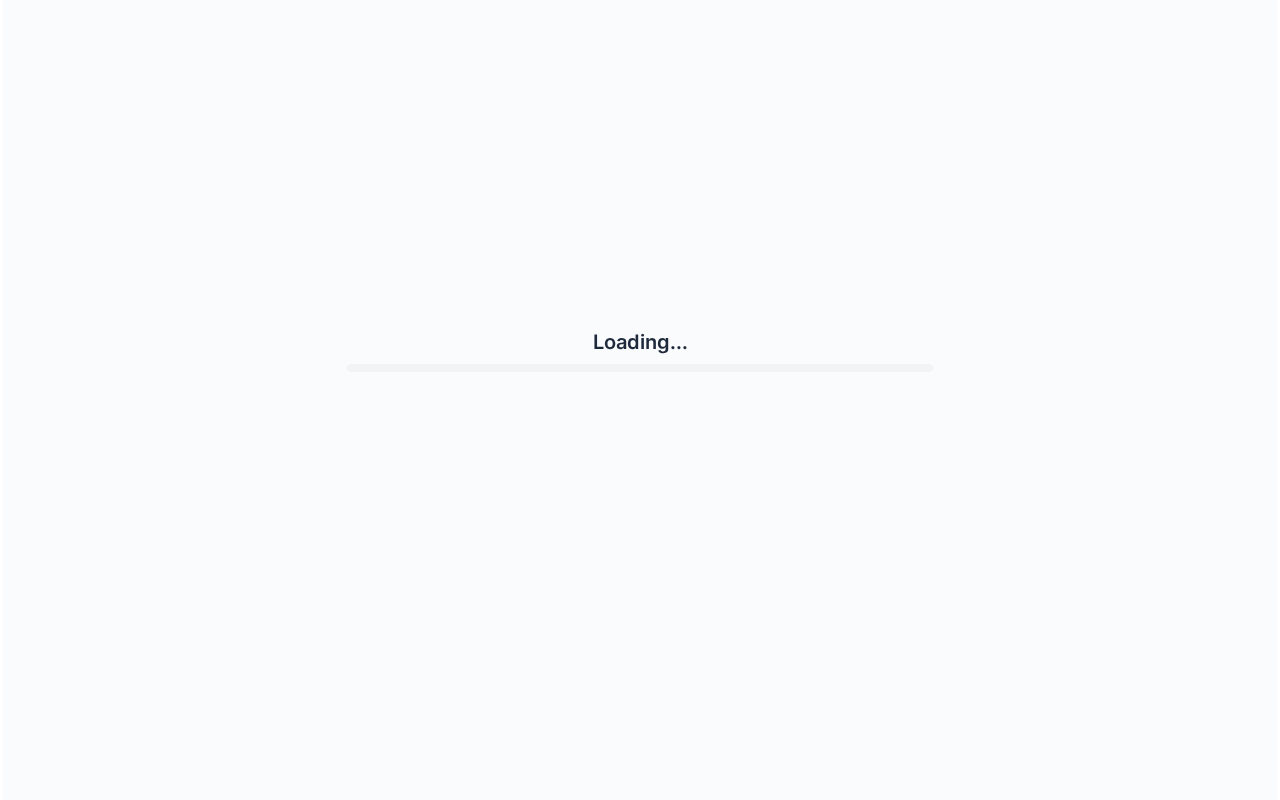 scroll, scrollTop: 0, scrollLeft: 0, axis: both 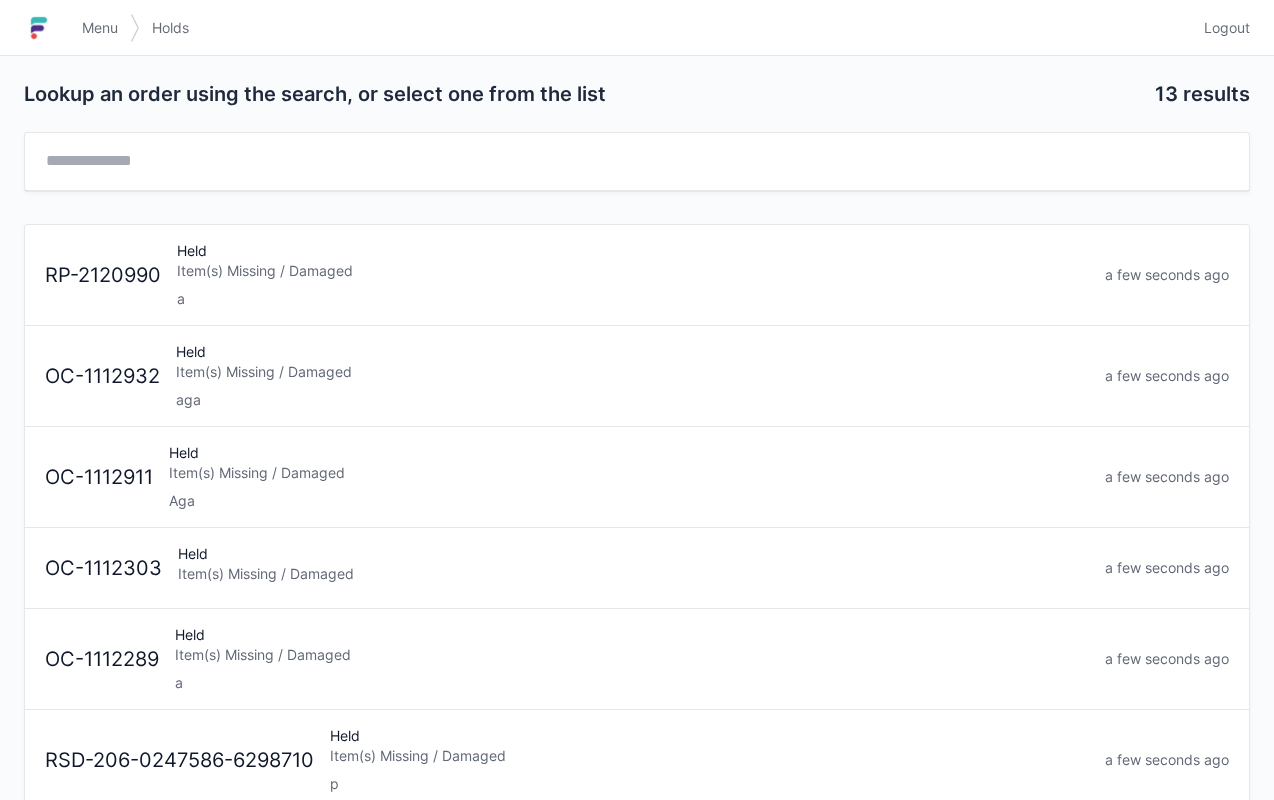 click at bounding box center [47, 28] 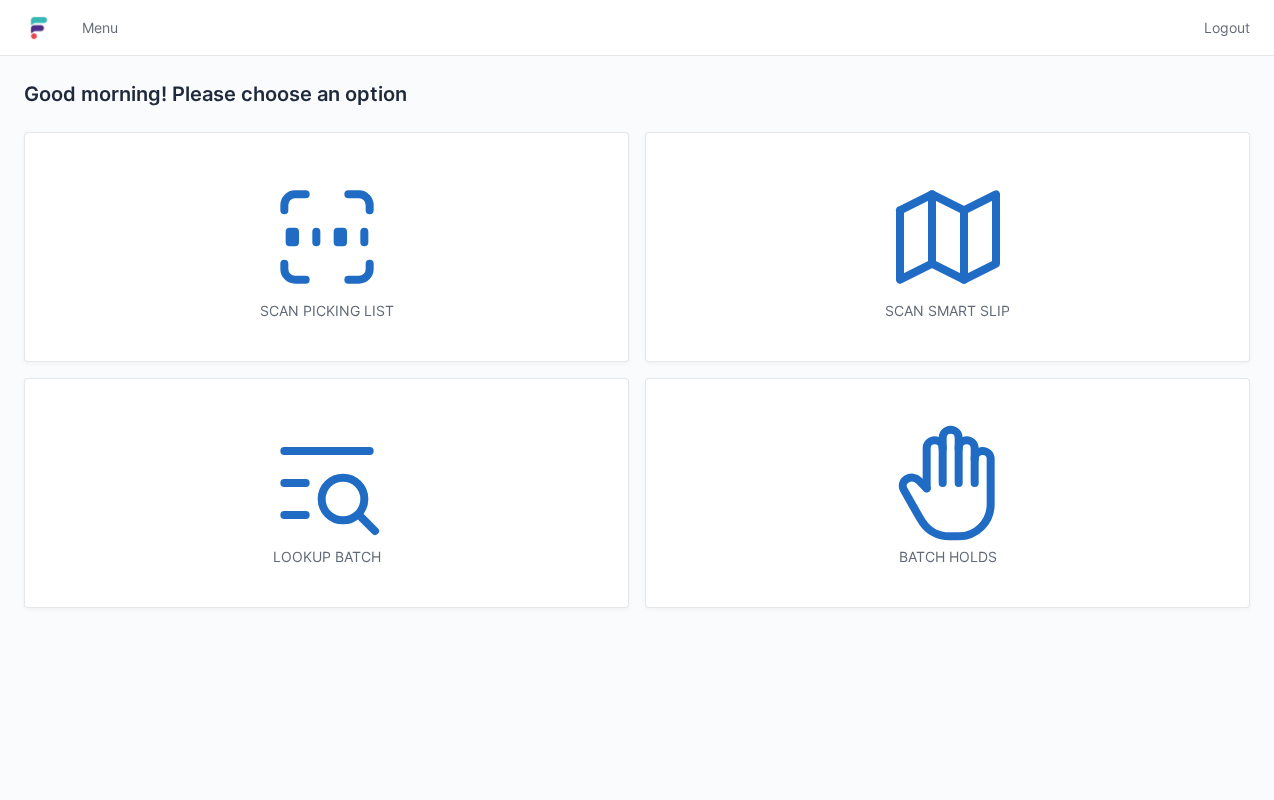 scroll, scrollTop: 0, scrollLeft: 0, axis: both 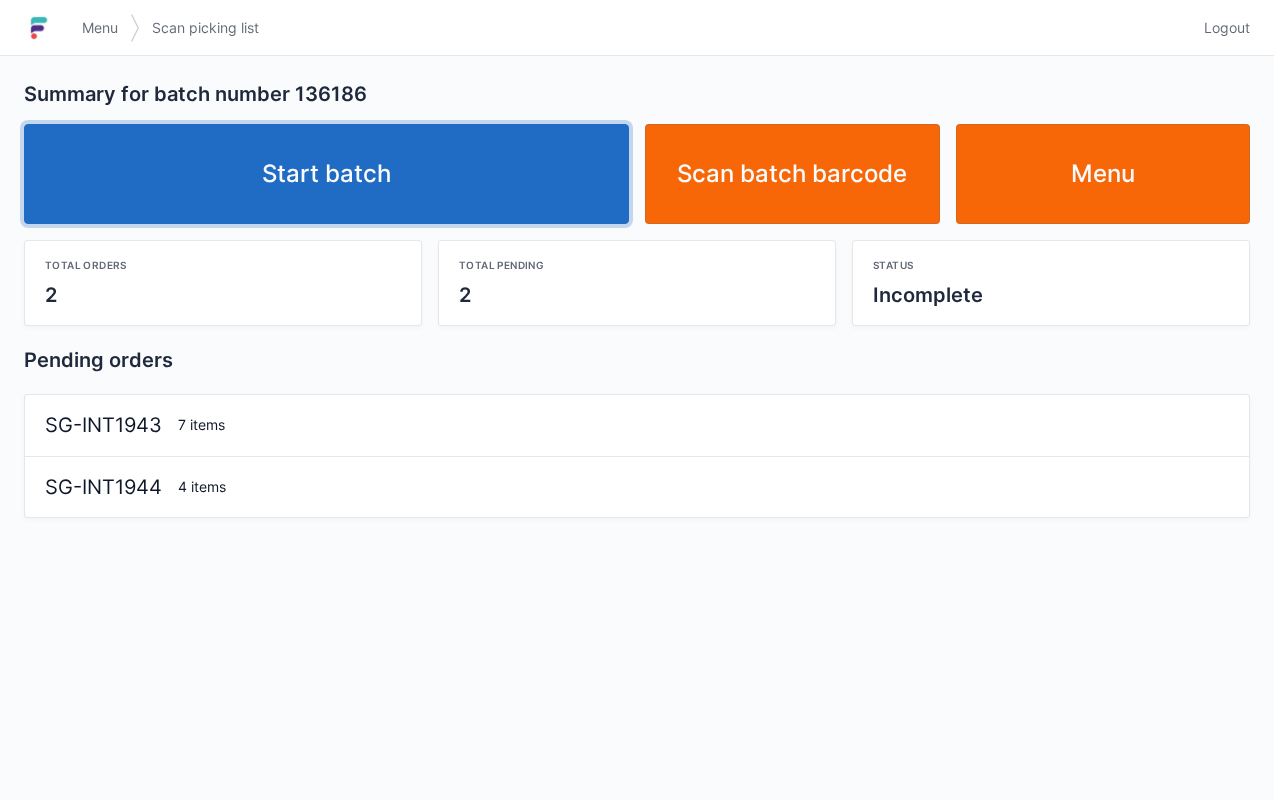 click on "Start batch" at bounding box center [326, 174] 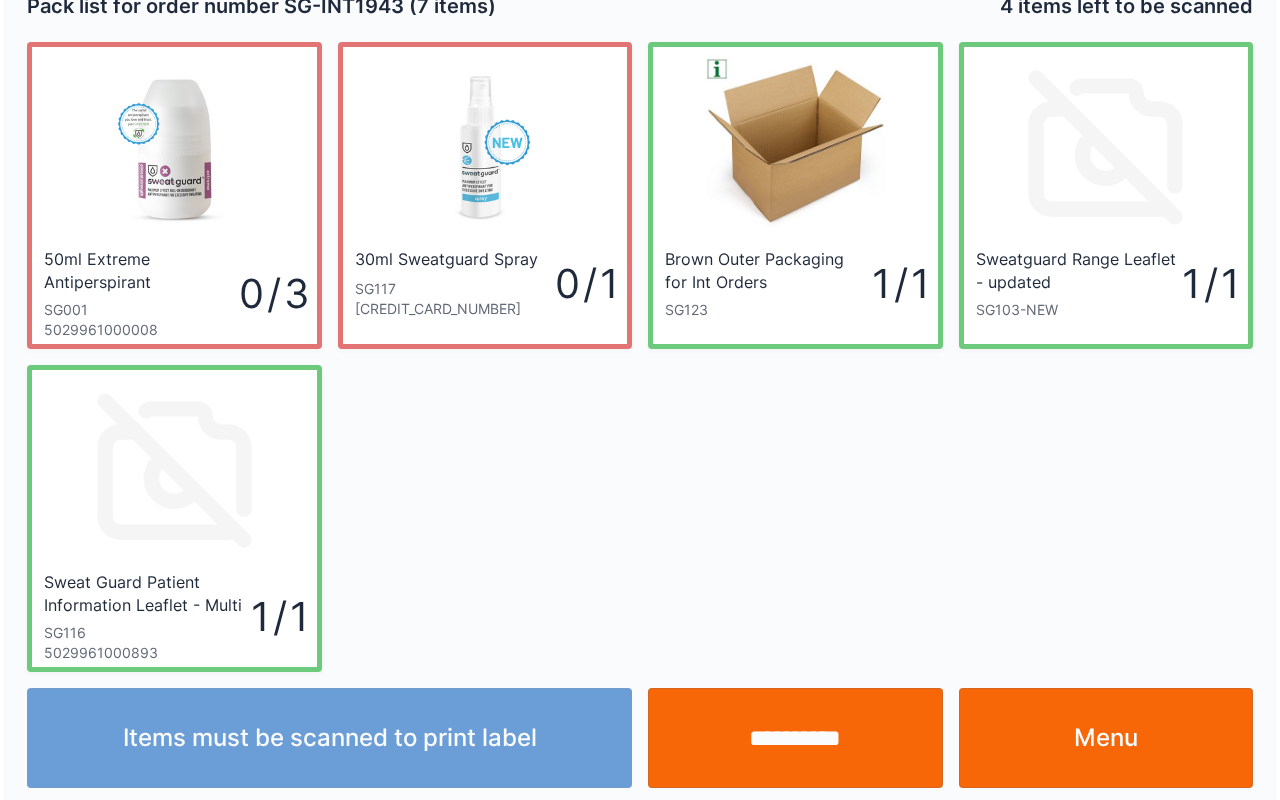 scroll, scrollTop: 36, scrollLeft: 0, axis: vertical 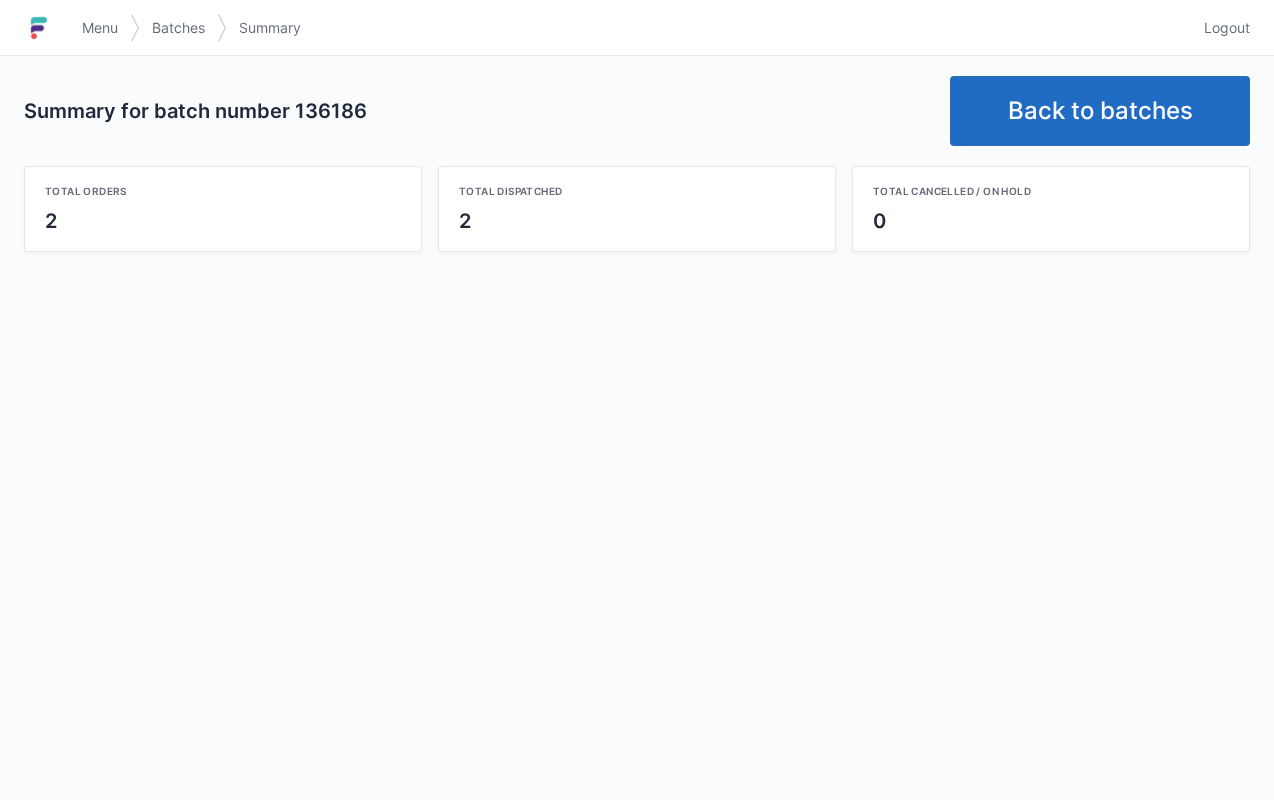 click on "Back to batches" at bounding box center [1100, 111] 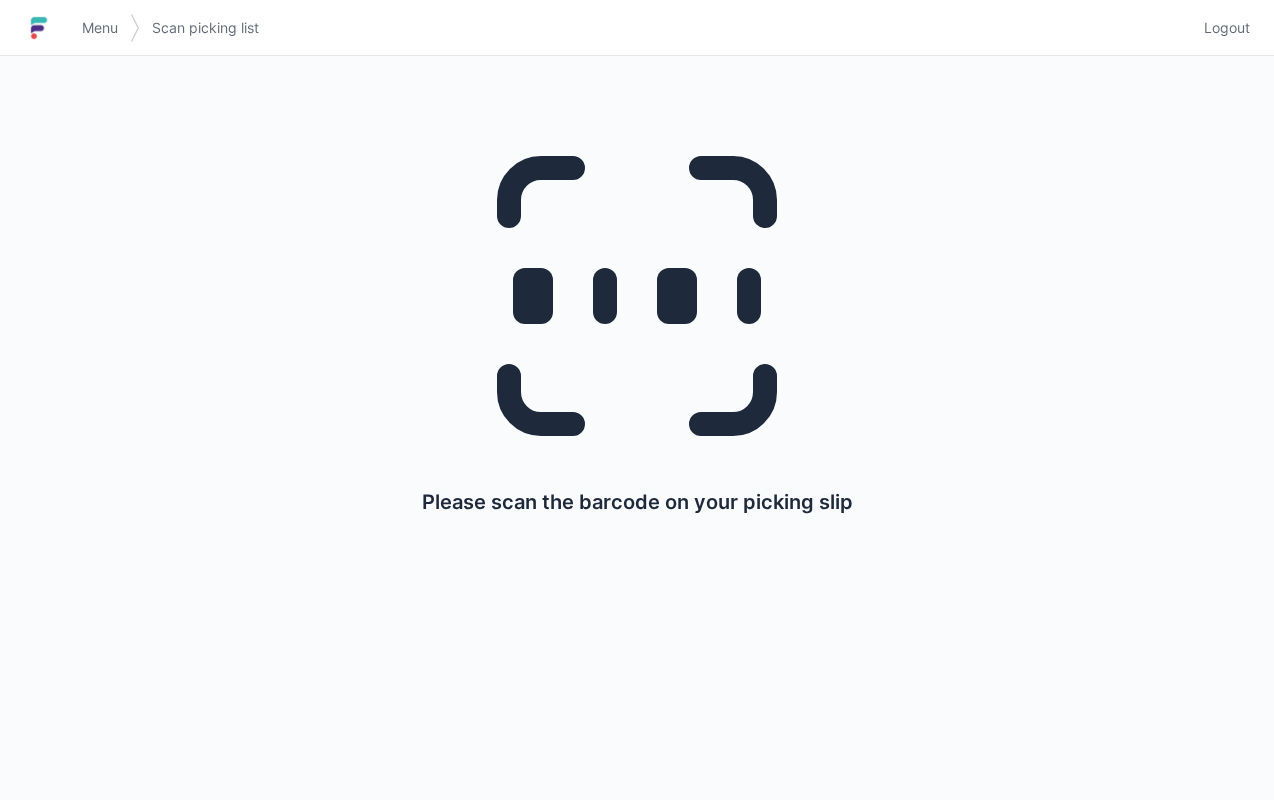 scroll, scrollTop: 0, scrollLeft: 0, axis: both 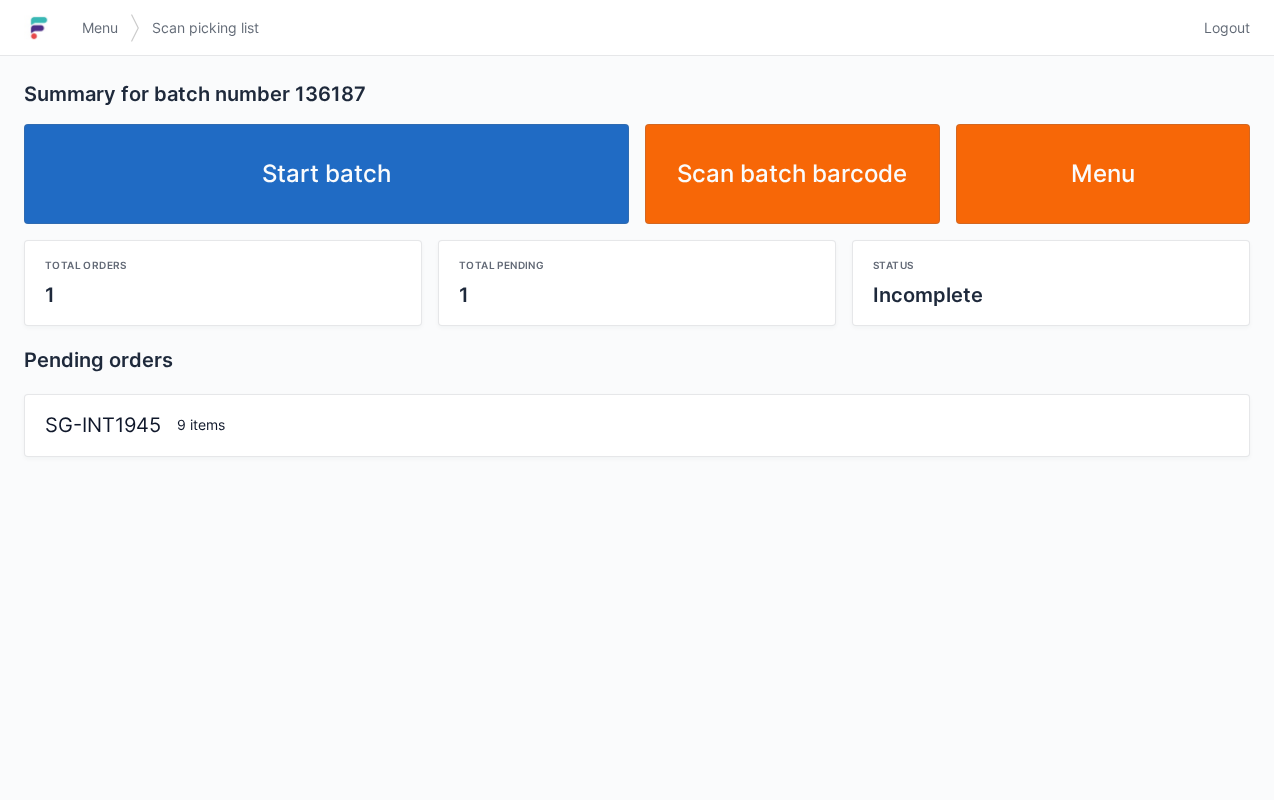 click on "Start batch" at bounding box center (326, 174) 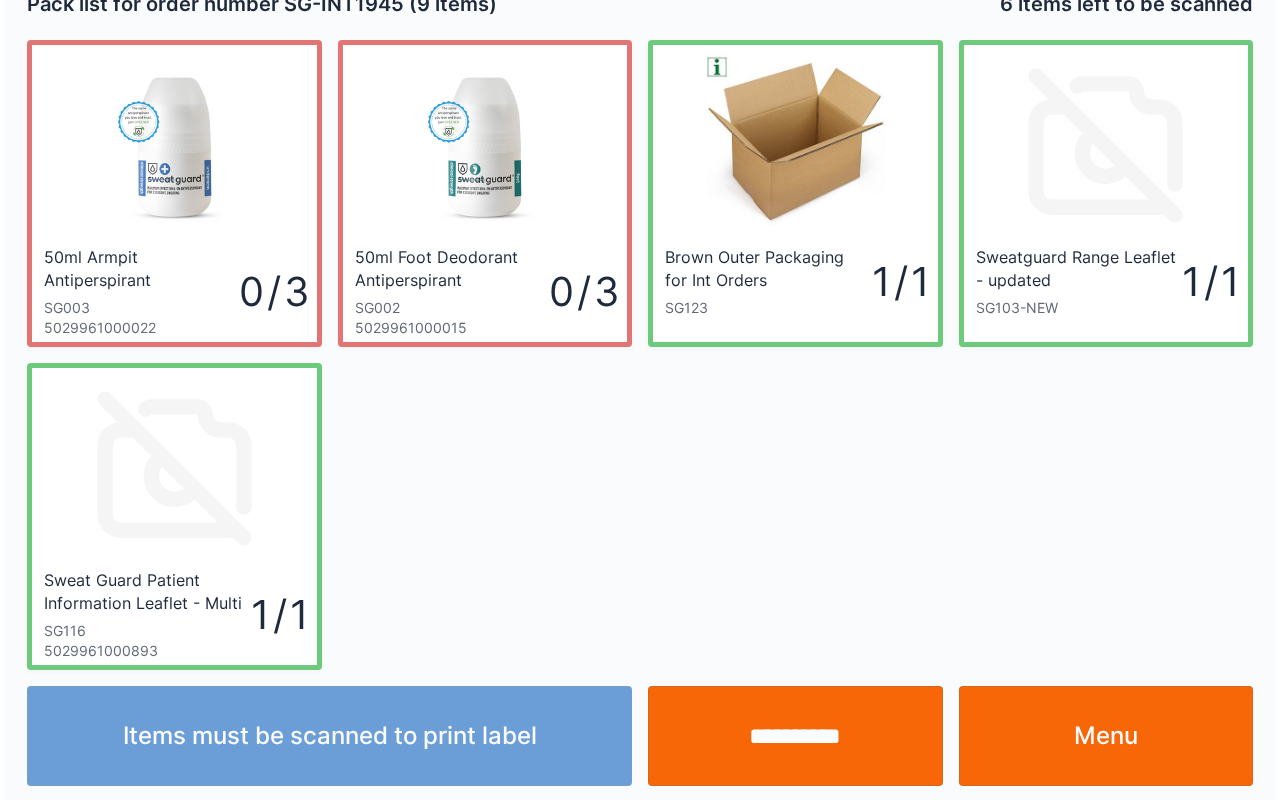 scroll, scrollTop: 36, scrollLeft: 0, axis: vertical 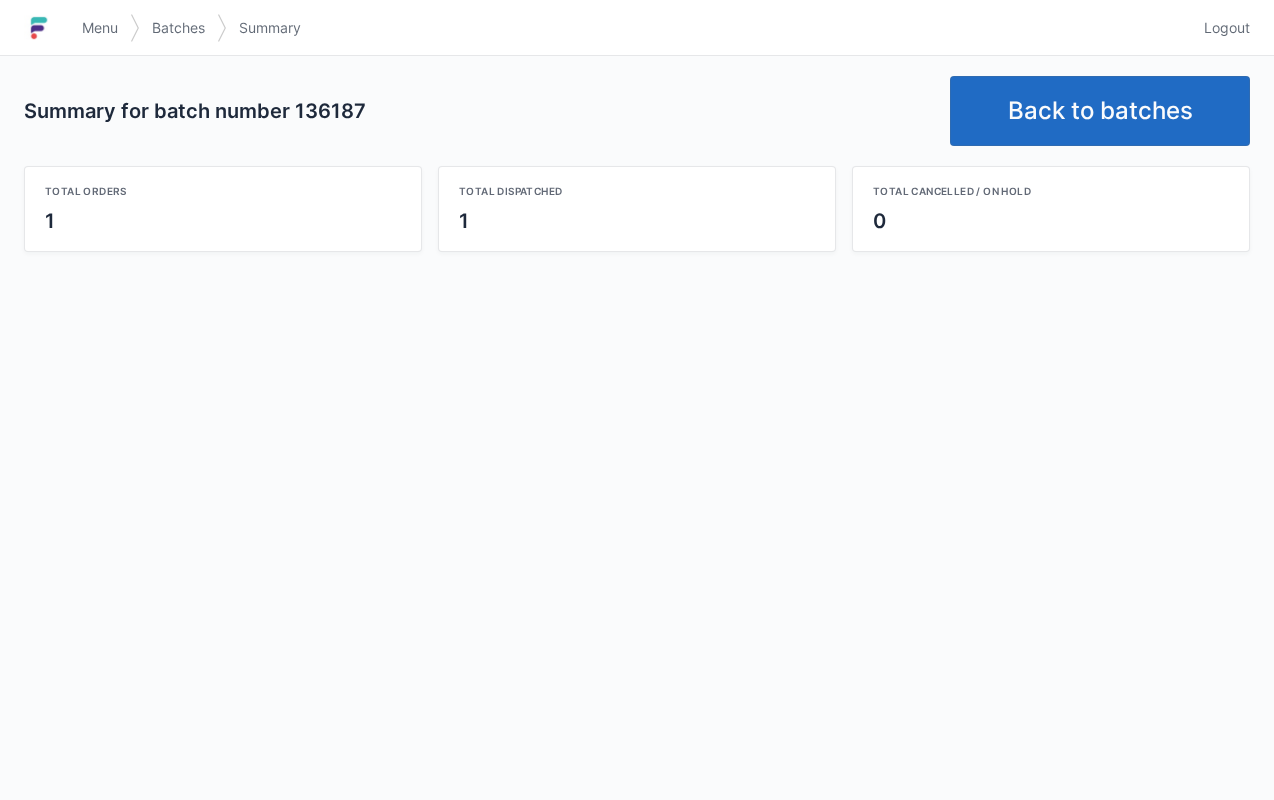 click on "Back to batches" at bounding box center [1100, 111] 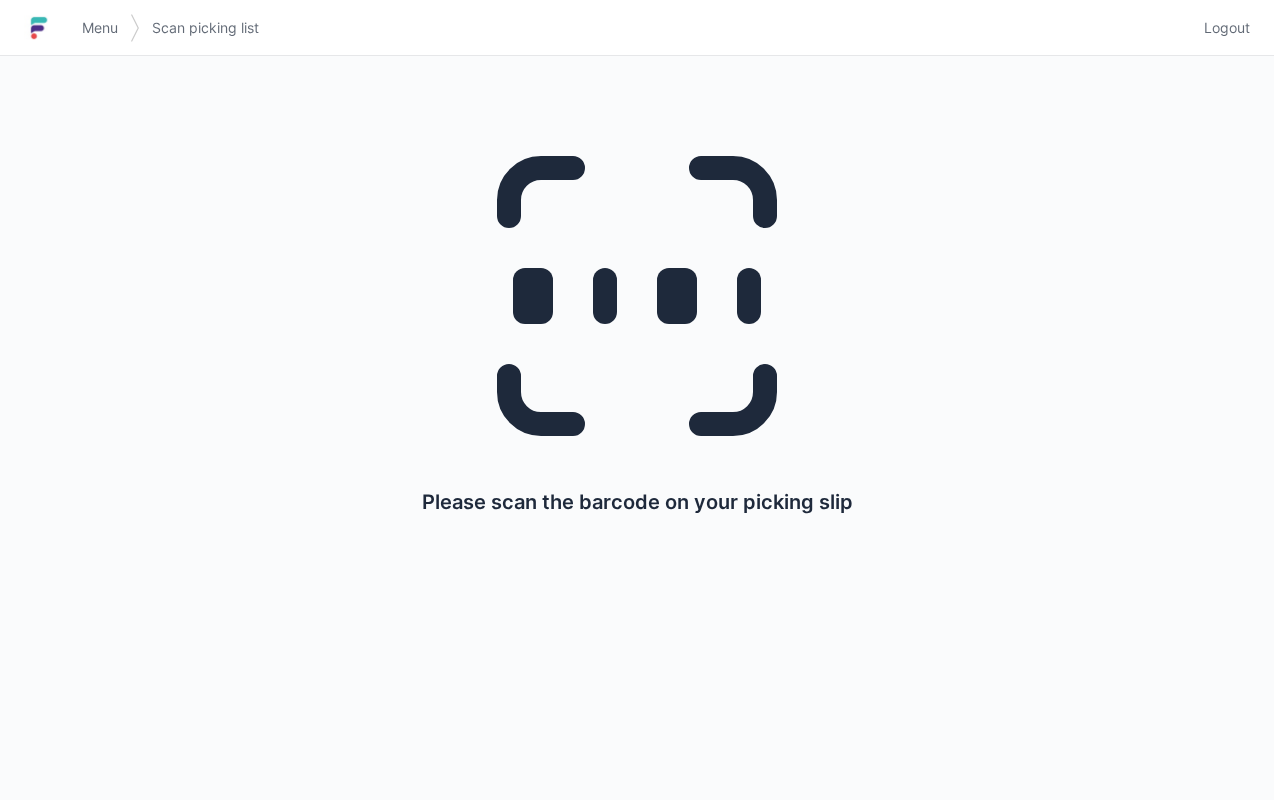 scroll, scrollTop: 0, scrollLeft: 0, axis: both 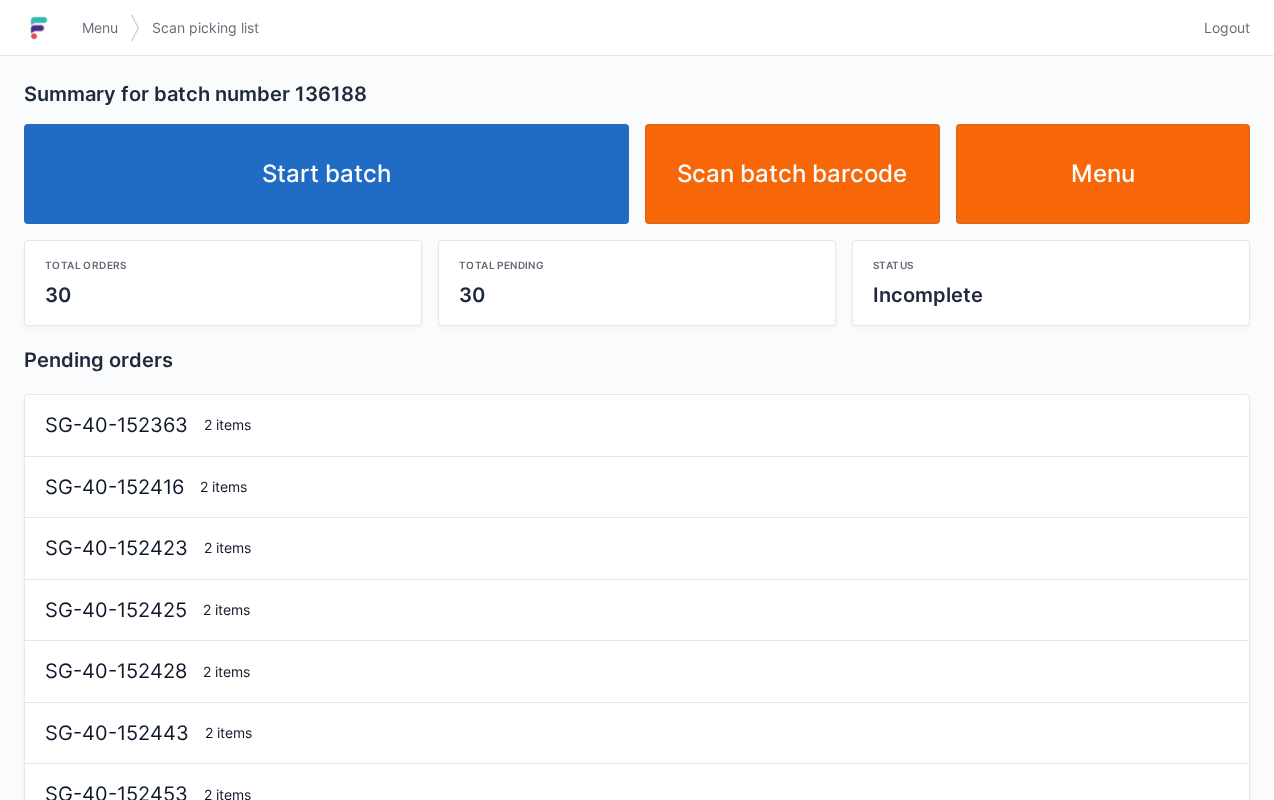 click on "Start batch" at bounding box center (326, 174) 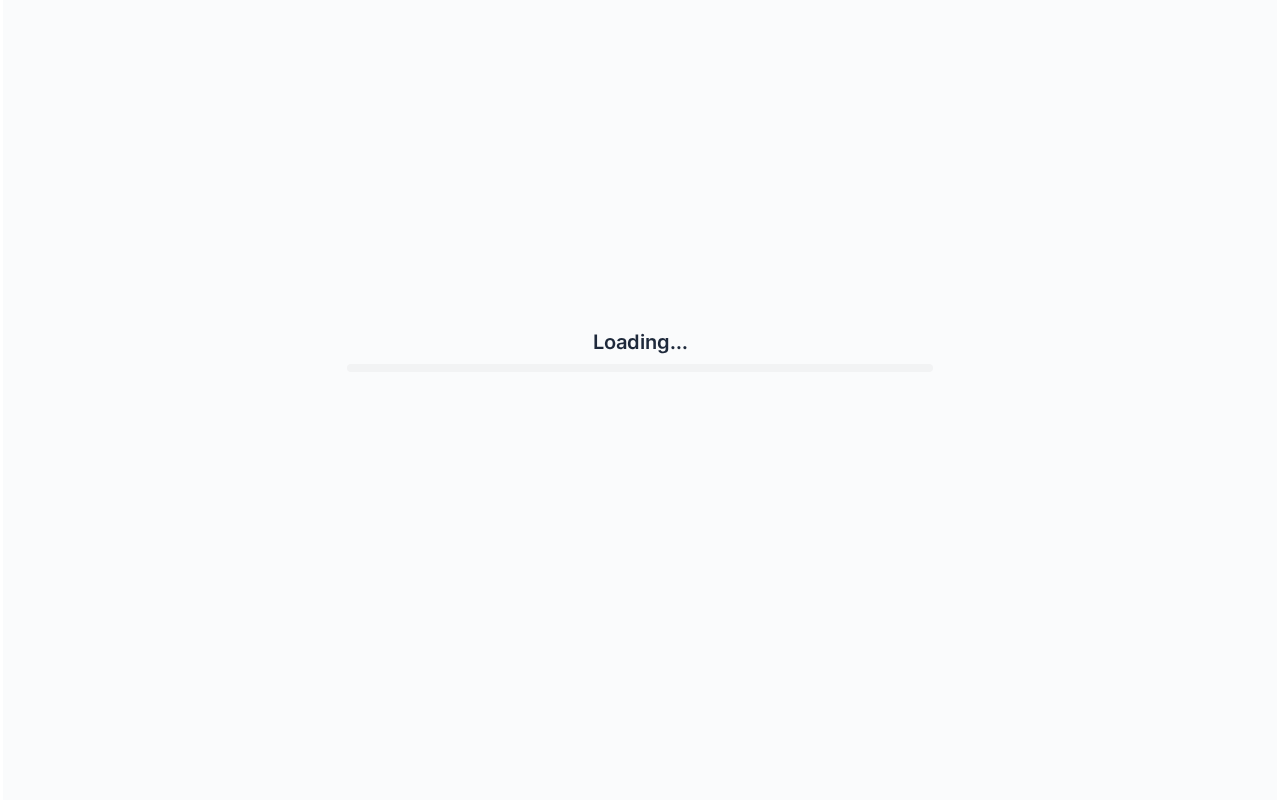 scroll, scrollTop: 0, scrollLeft: 0, axis: both 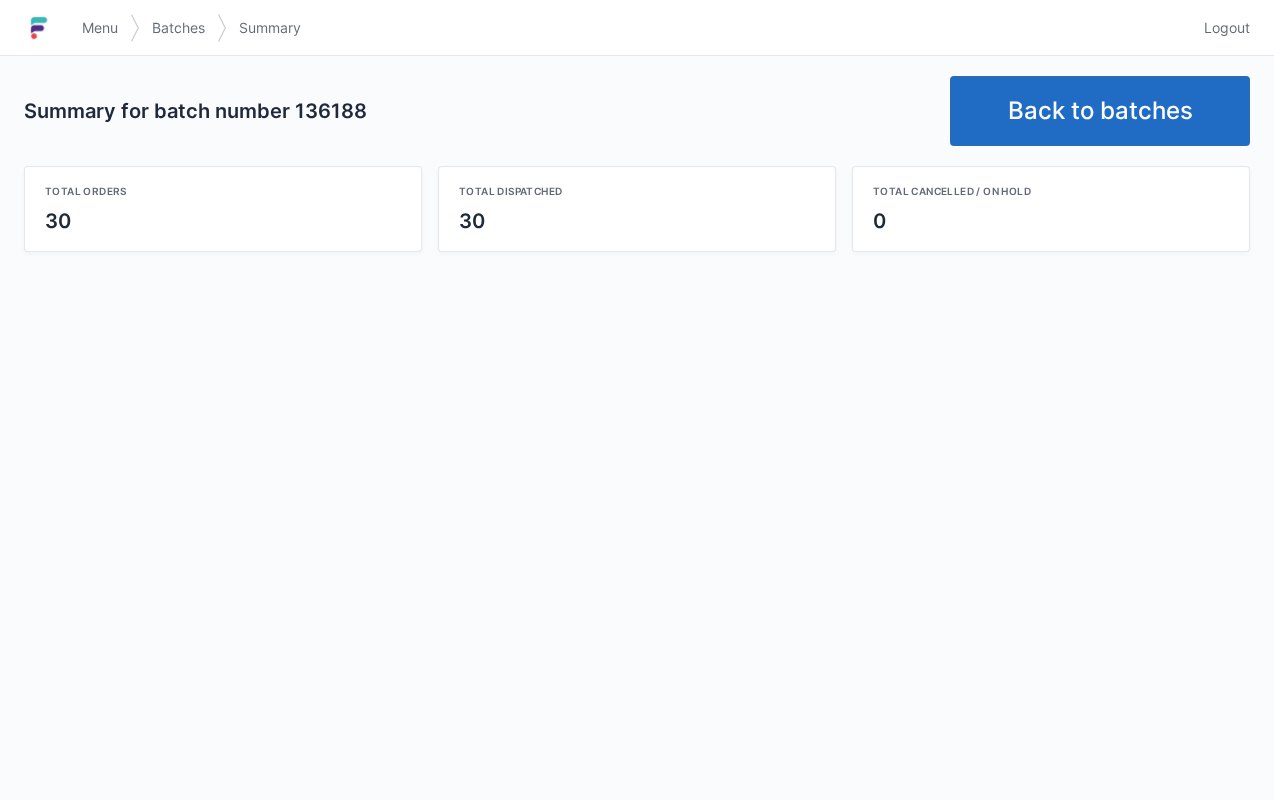 click on "Back to batches" at bounding box center (1100, 111) 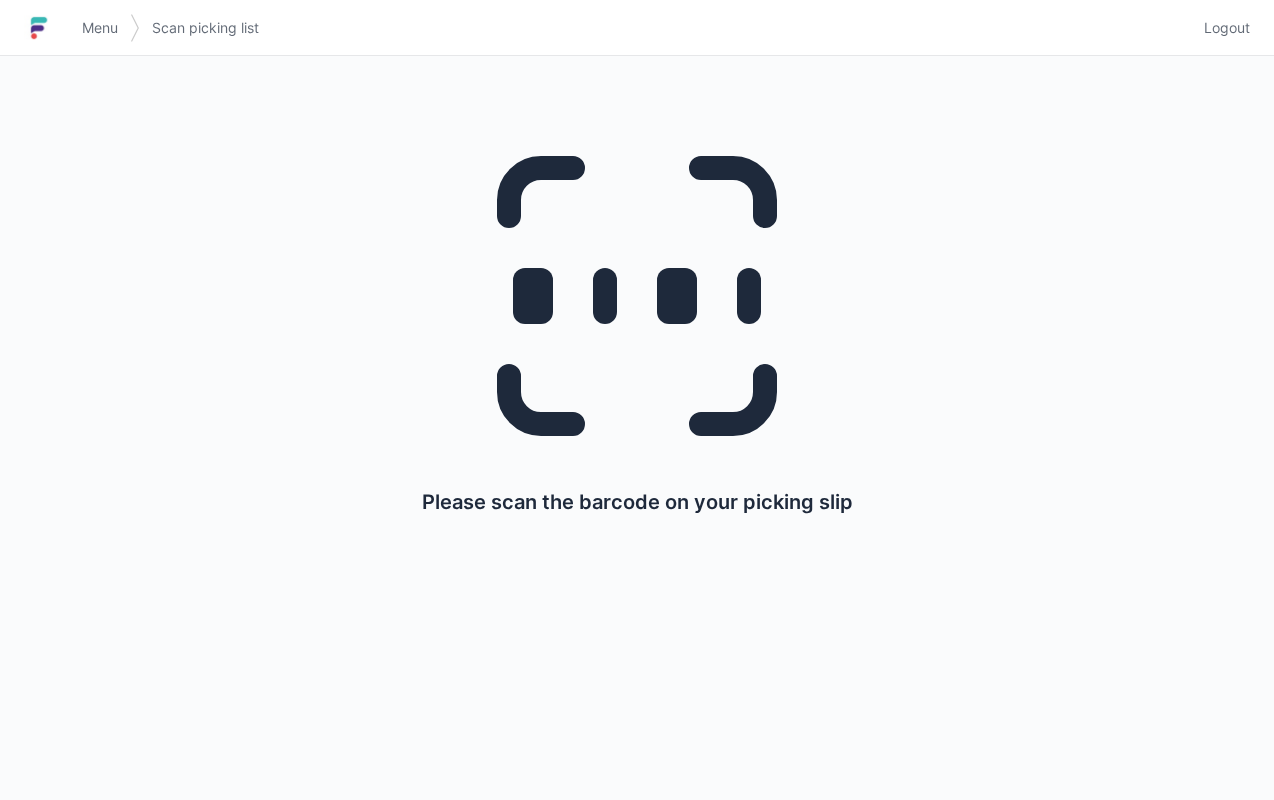 scroll, scrollTop: 0, scrollLeft: 0, axis: both 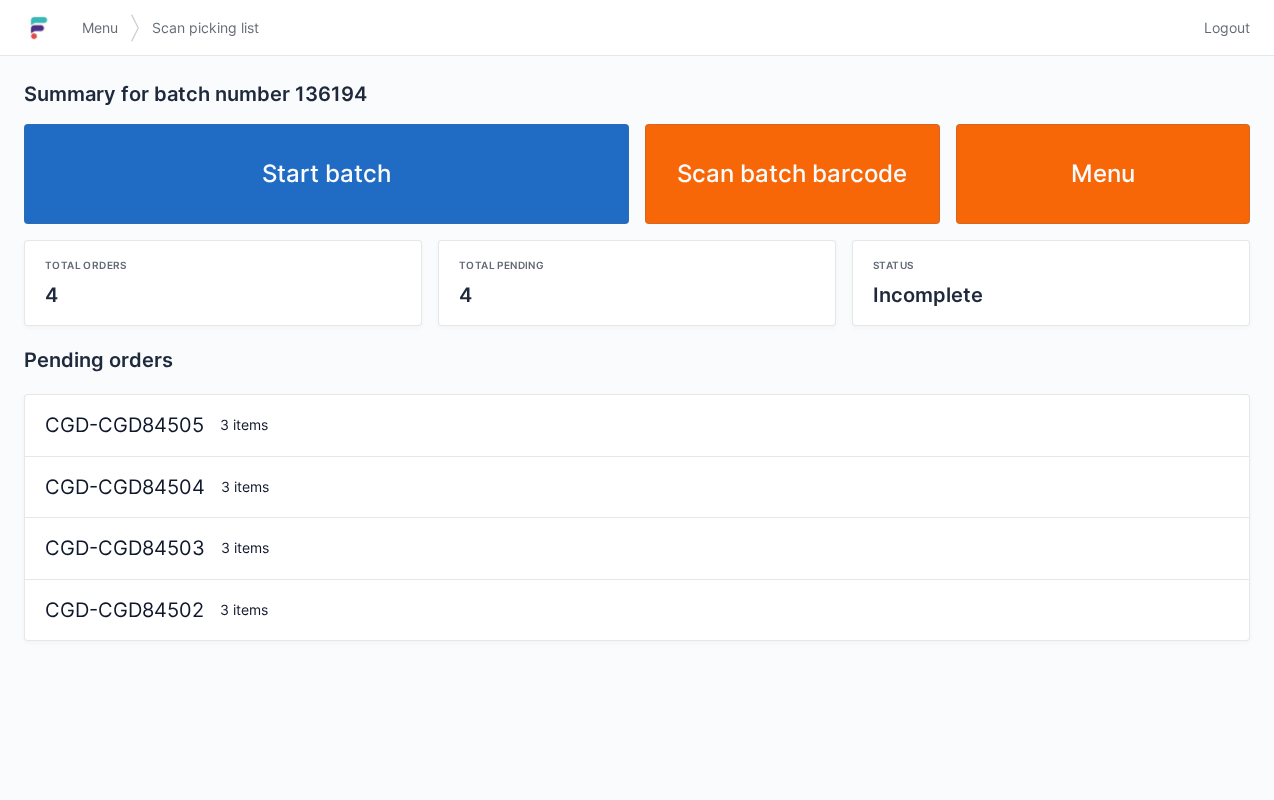click on "Start batch" at bounding box center (326, 174) 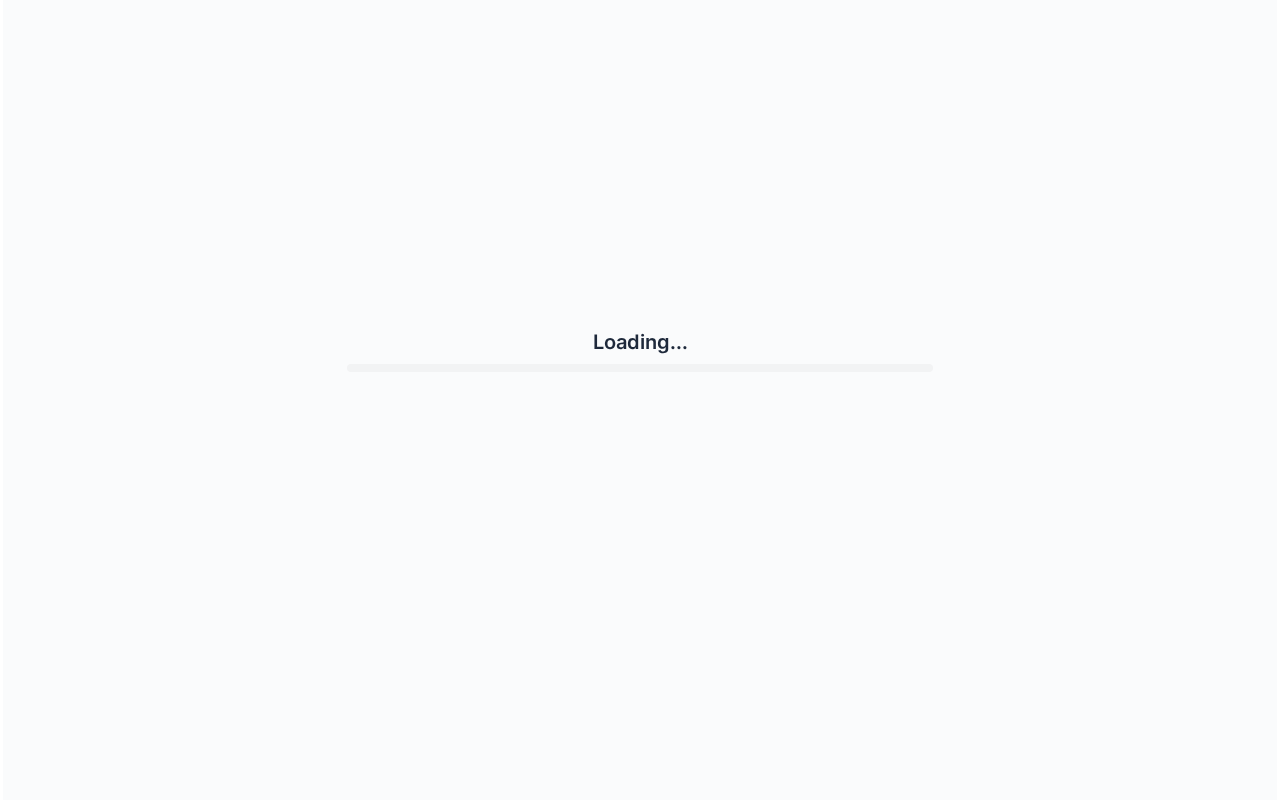 scroll, scrollTop: 0, scrollLeft: 0, axis: both 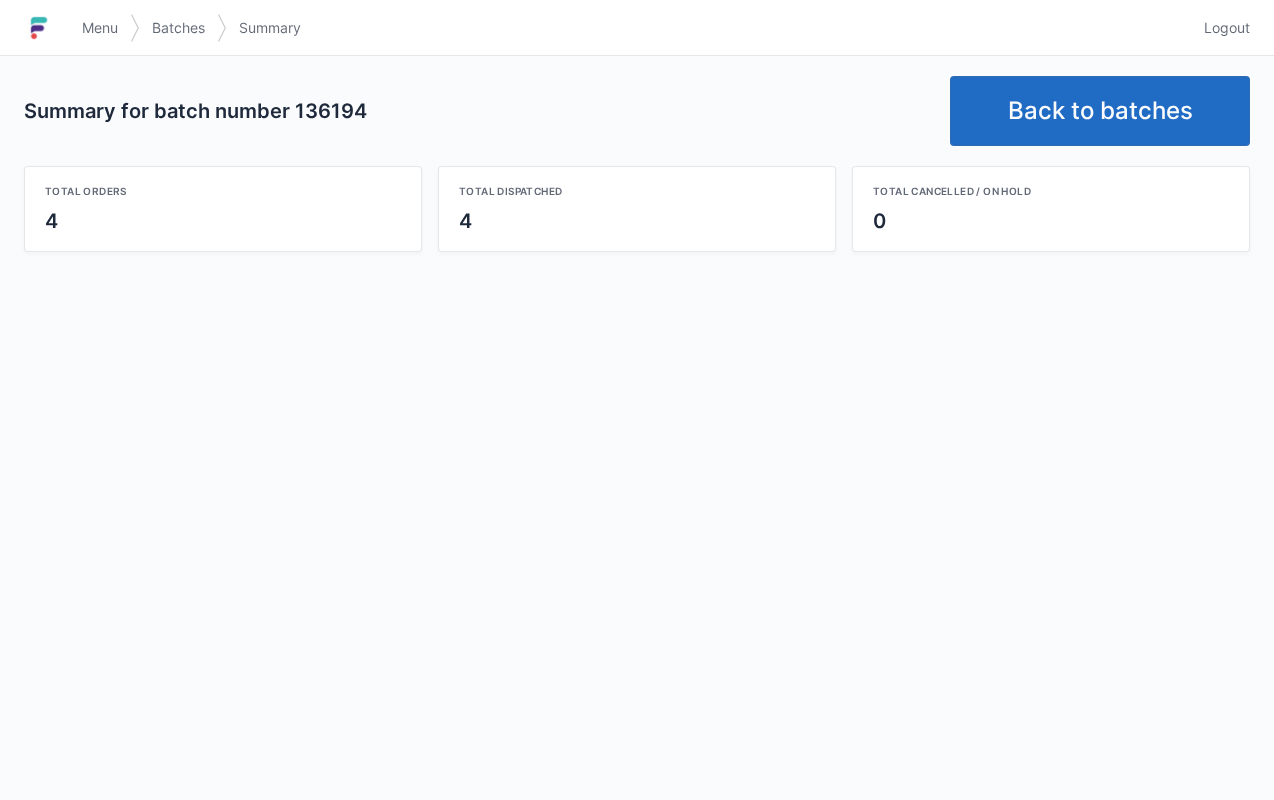 click on "Back to batches" at bounding box center (1100, 111) 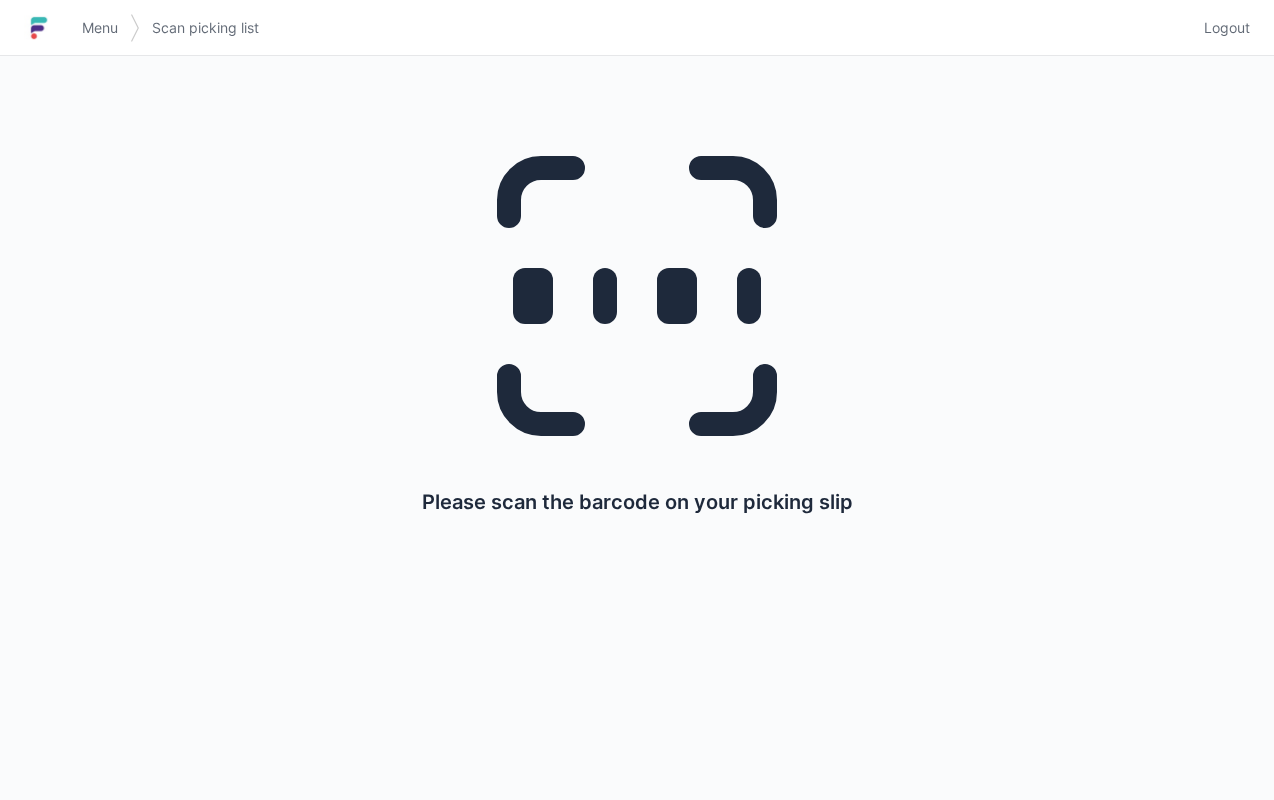 scroll, scrollTop: 0, scrollLeft: 0, axis: both 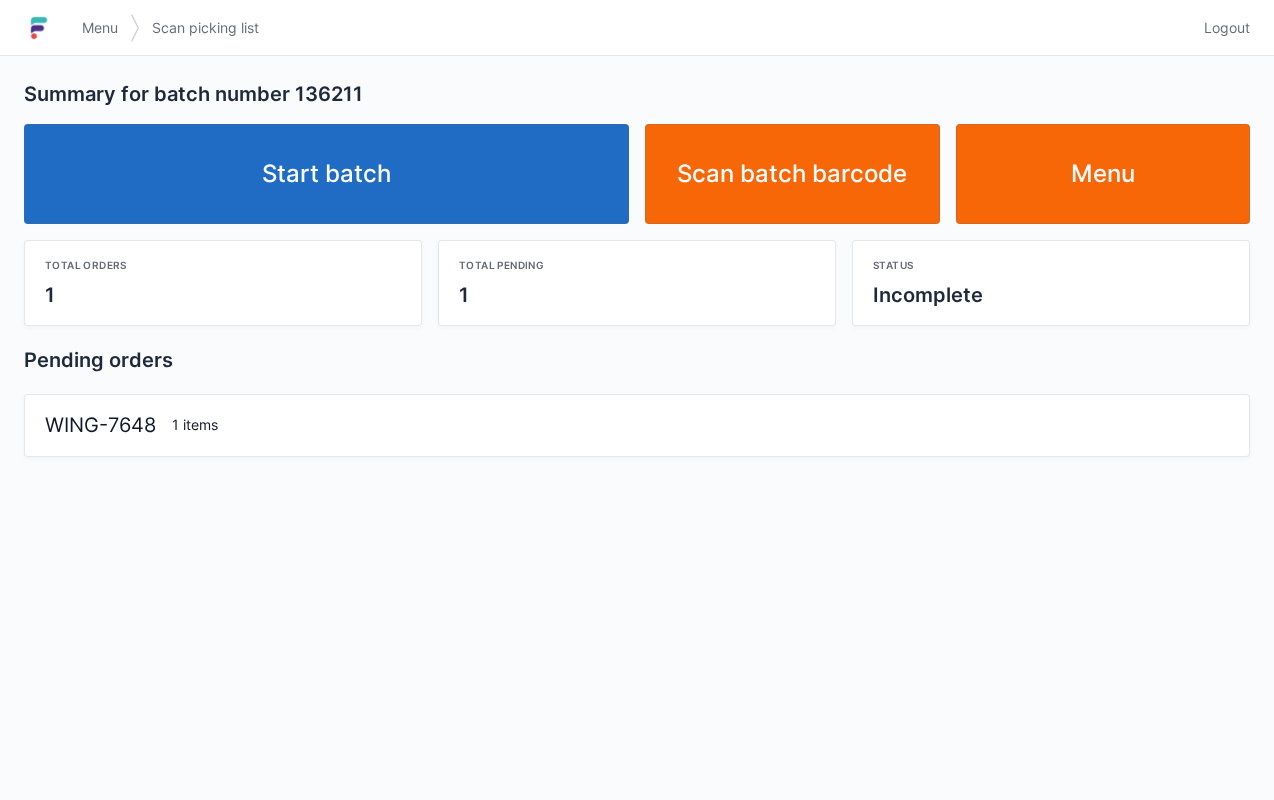 click on "Start batch" at bounding box center [326, 174] 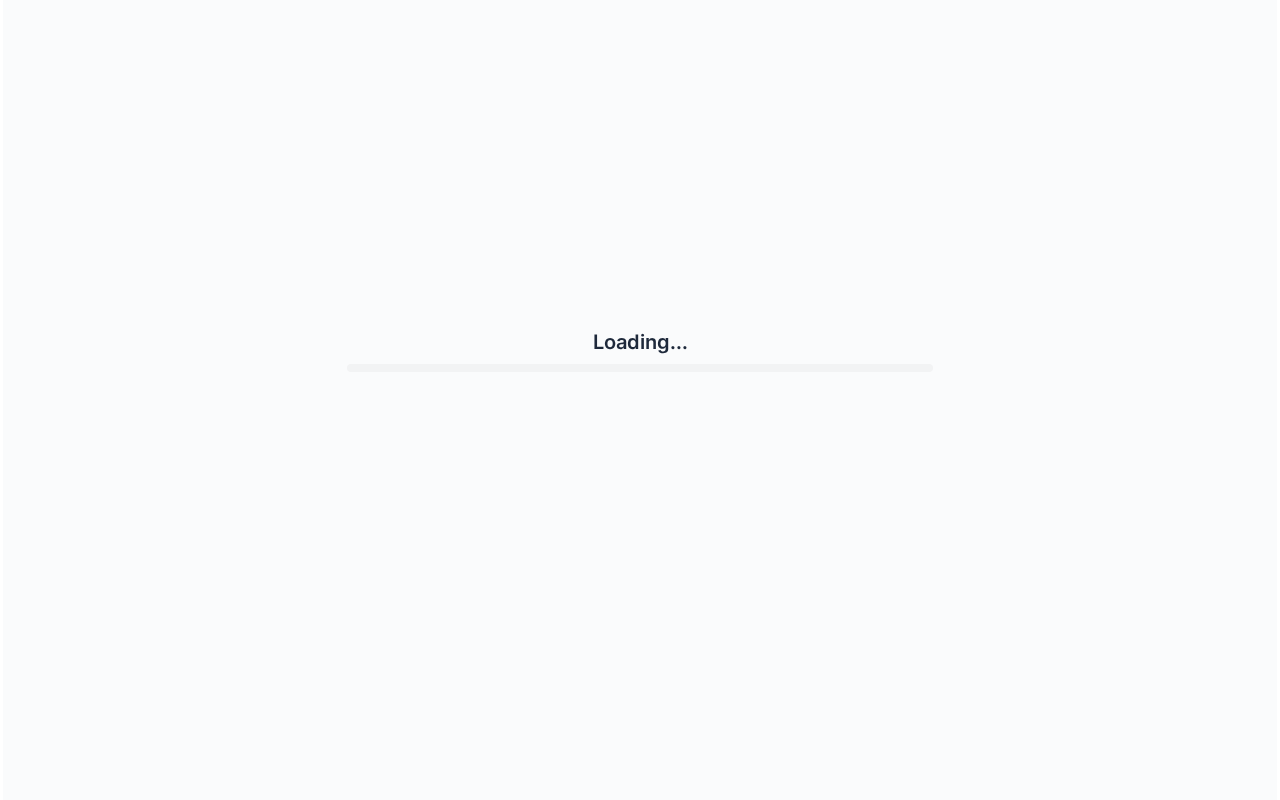 scroll, scrollTop: 0, scrollLeft: 0, axis: both 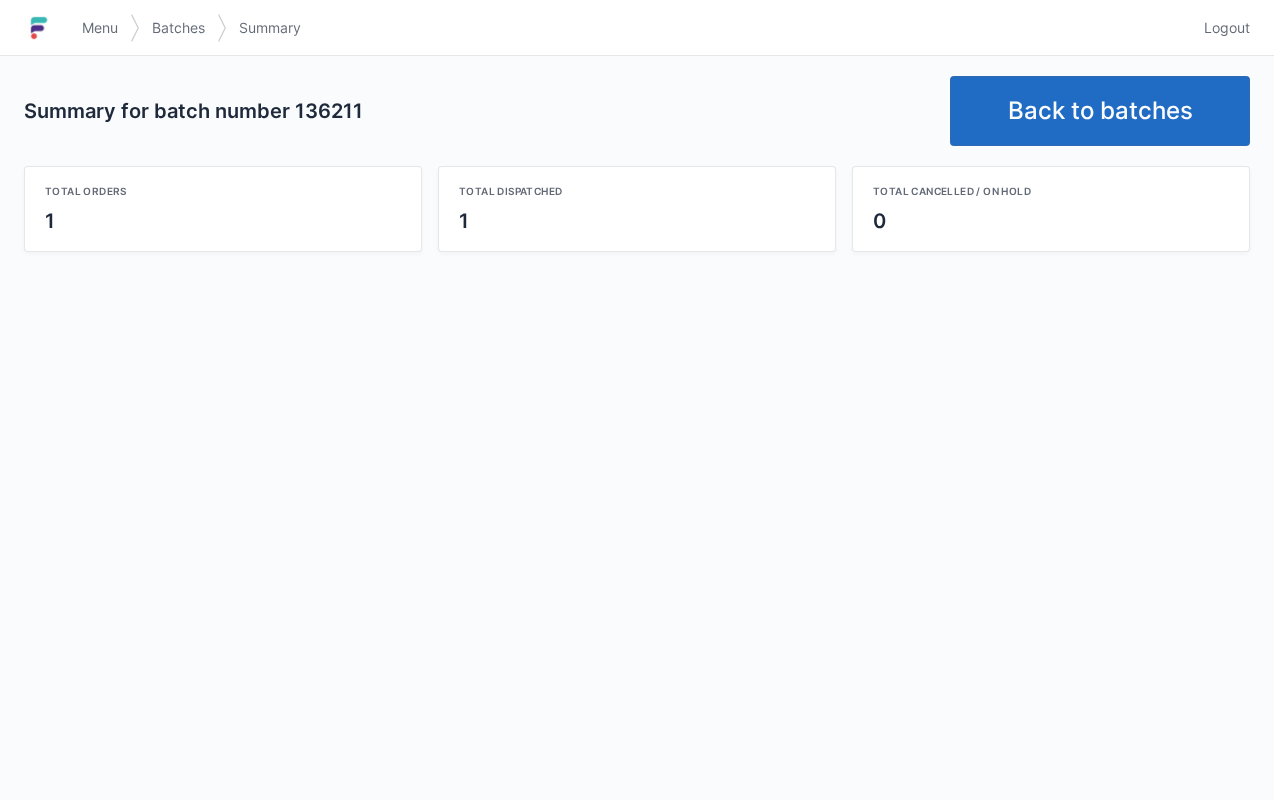 click on "Back to batches" at bounding box center (1100, 111) 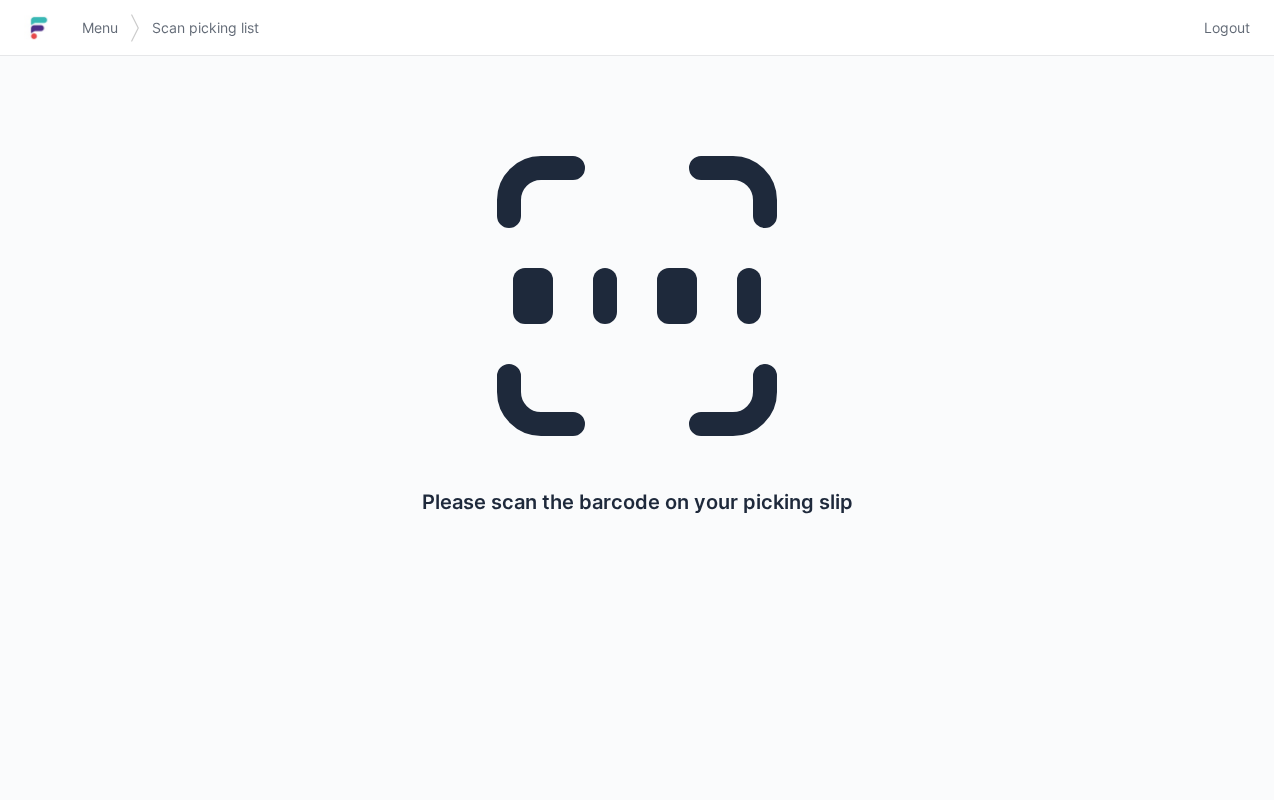 scroll, scrollTop: 0, scrollLeft: 0, axis: both 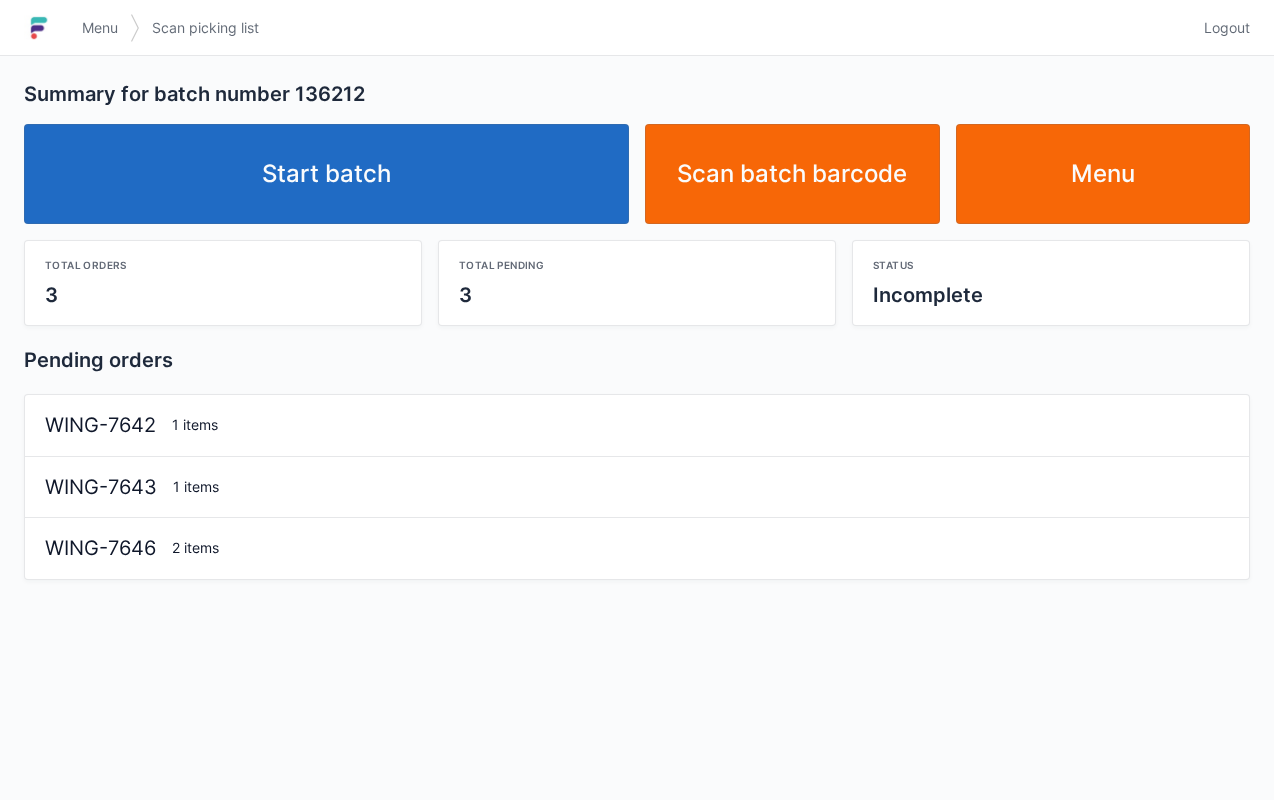 click on "Start batch" at bounding box center [326, 174] 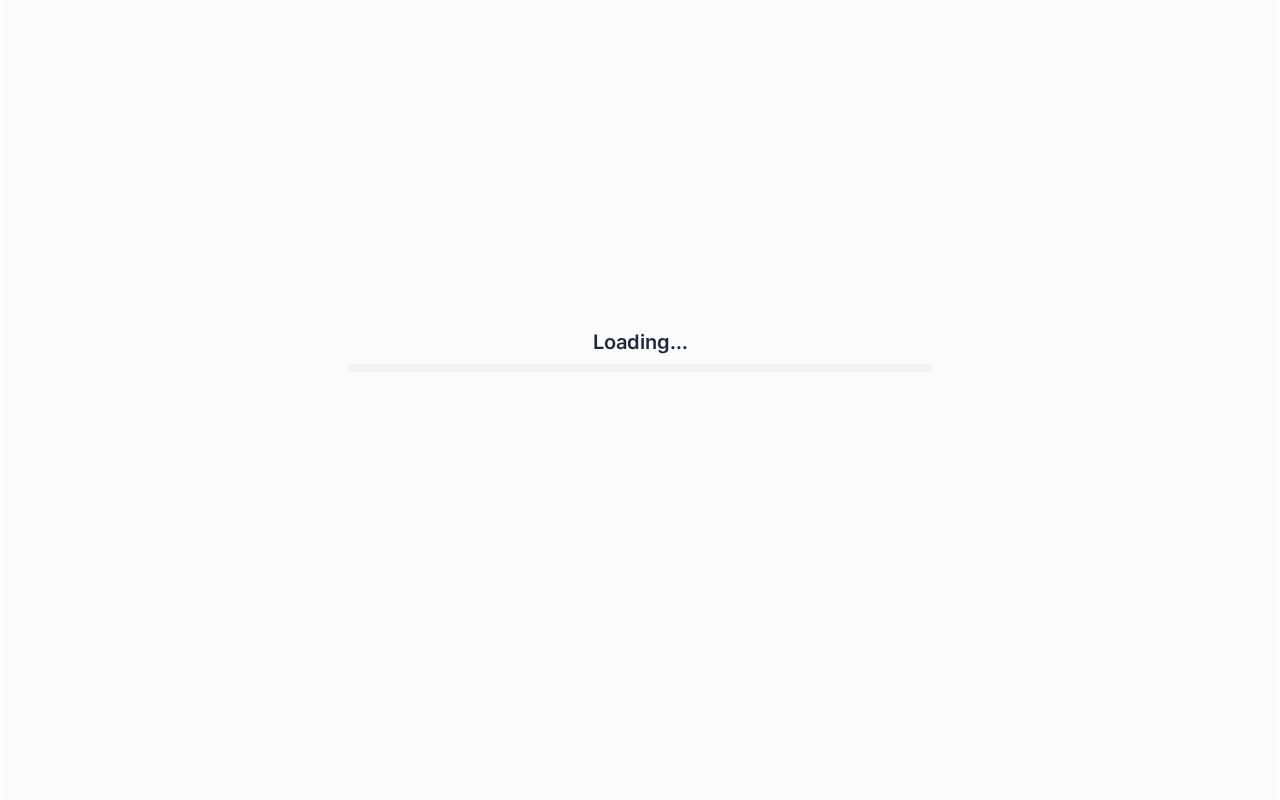 scroll, scrollTop: 0, scrollLeft: 0, axis: both 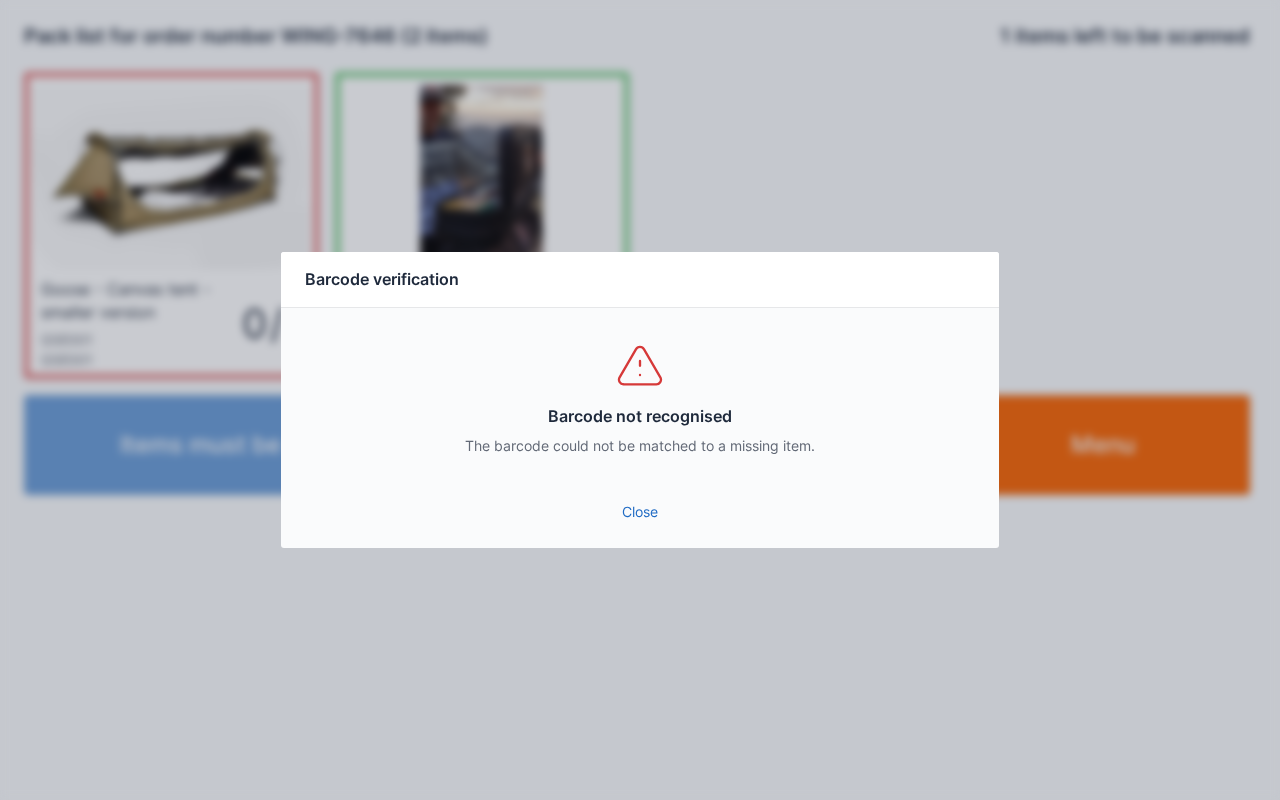 click on "Close" at bounding box center [640, 512] 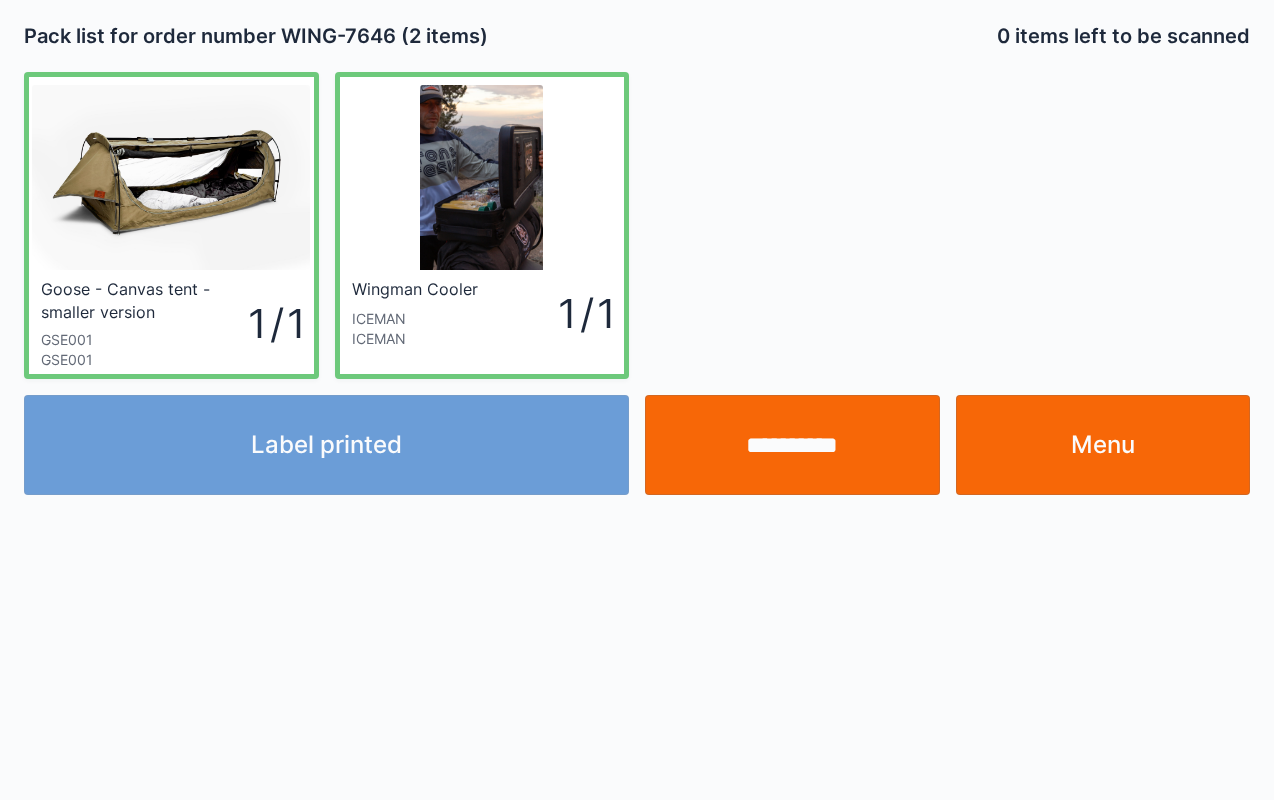 click on "Menu" at bounding box center [1103, 445] 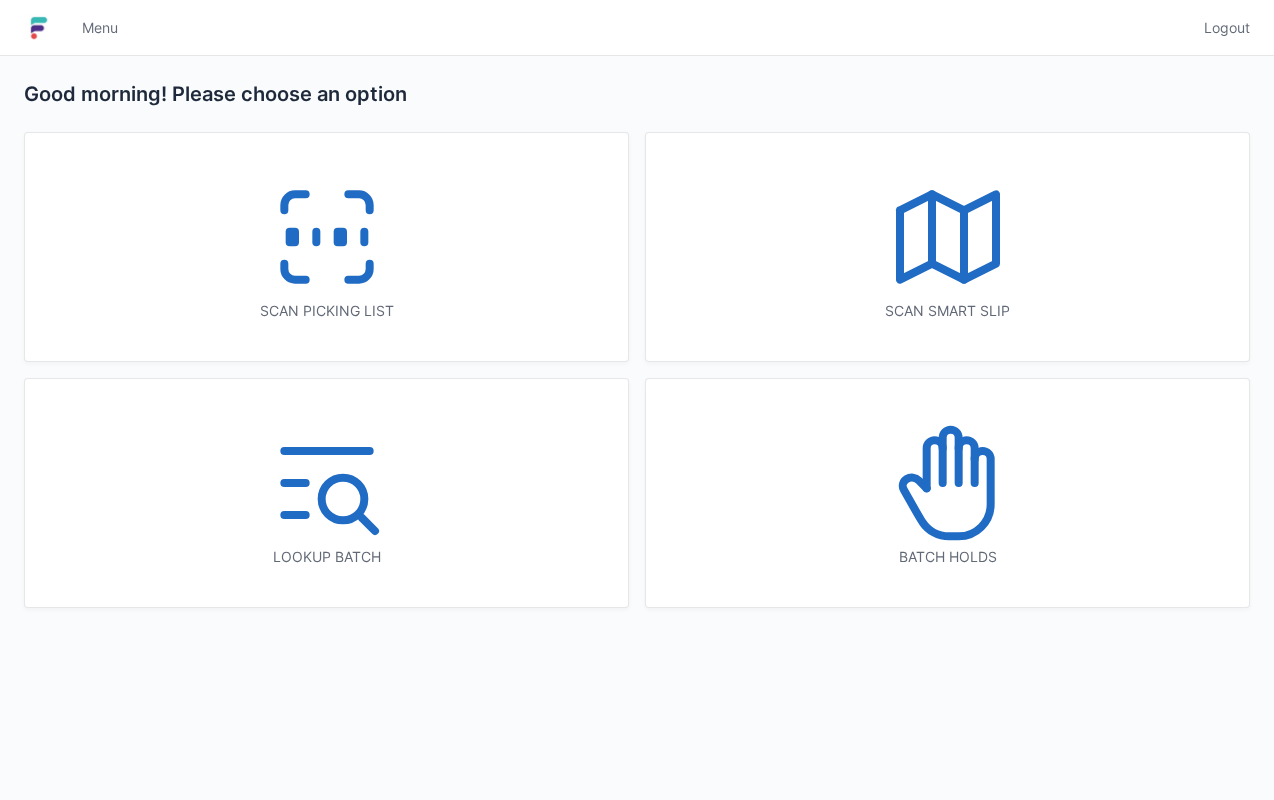 scroll, scrollTop: 0, scrollLeft: 0, axis: both 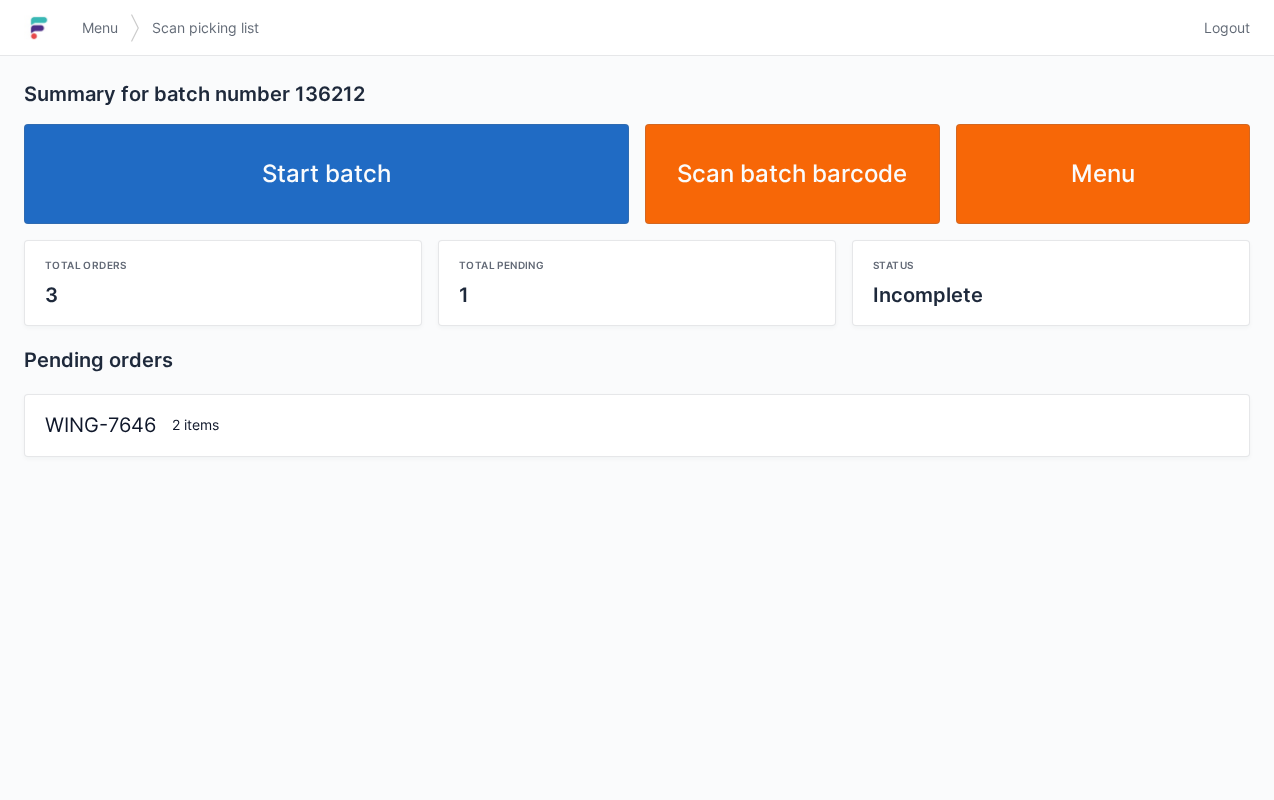 click on "Start batch" at bounding box center (326, 174) 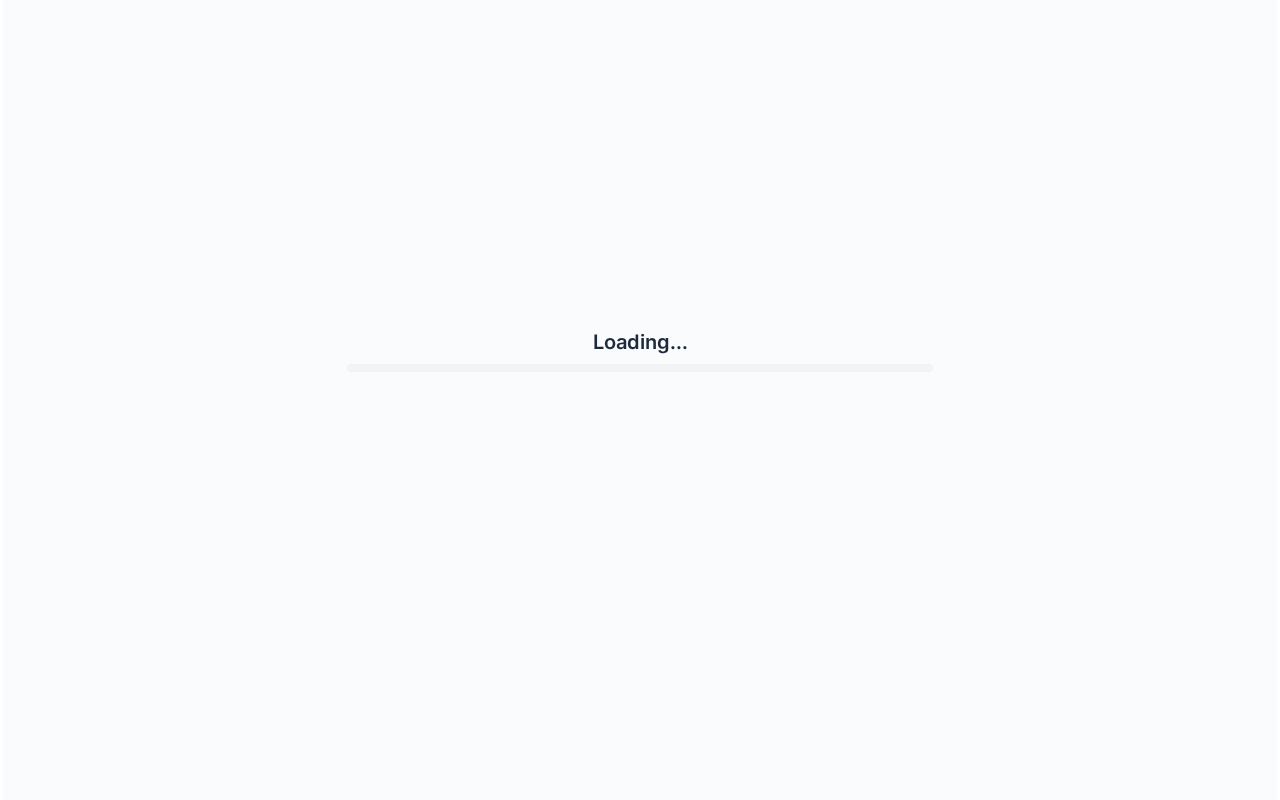 scroll, scrollTop: 0, scrollLeft: 0, axis: both 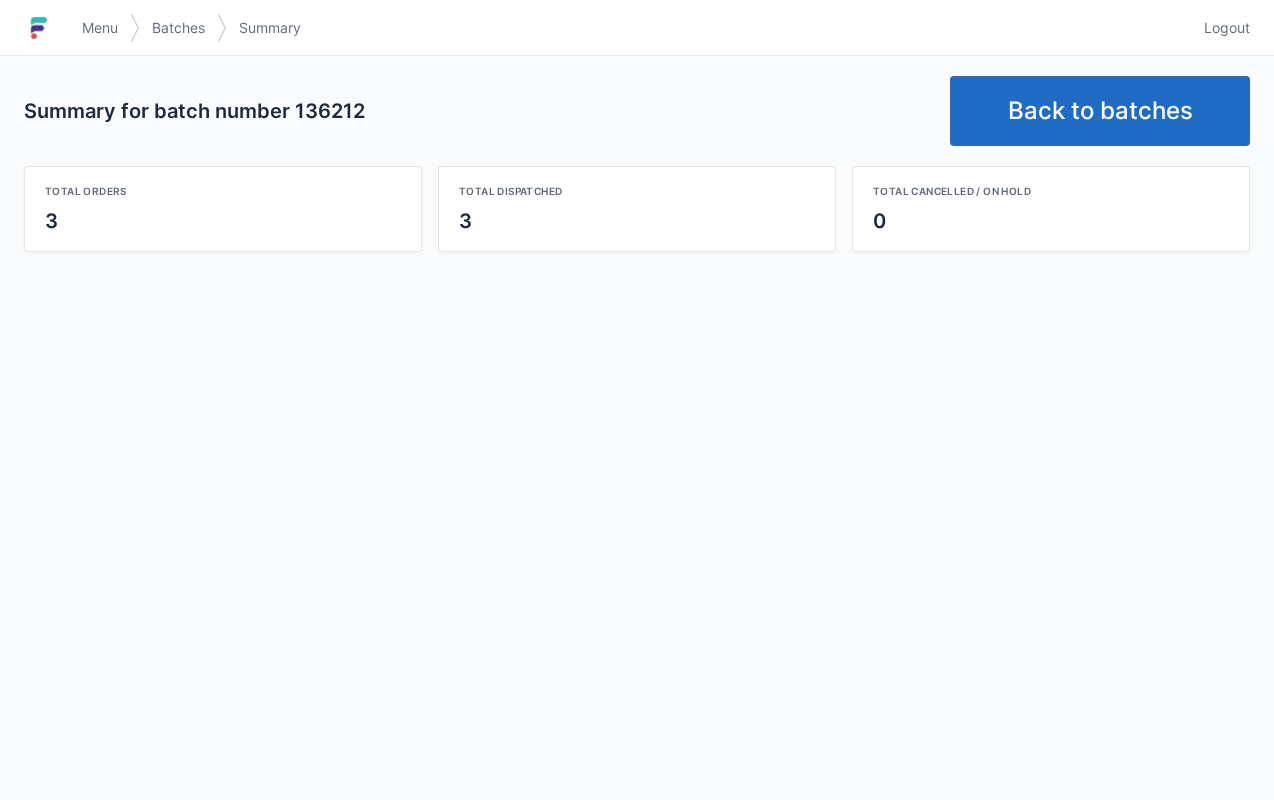 click on "Back to batches" at bounding box center (1100, 111) 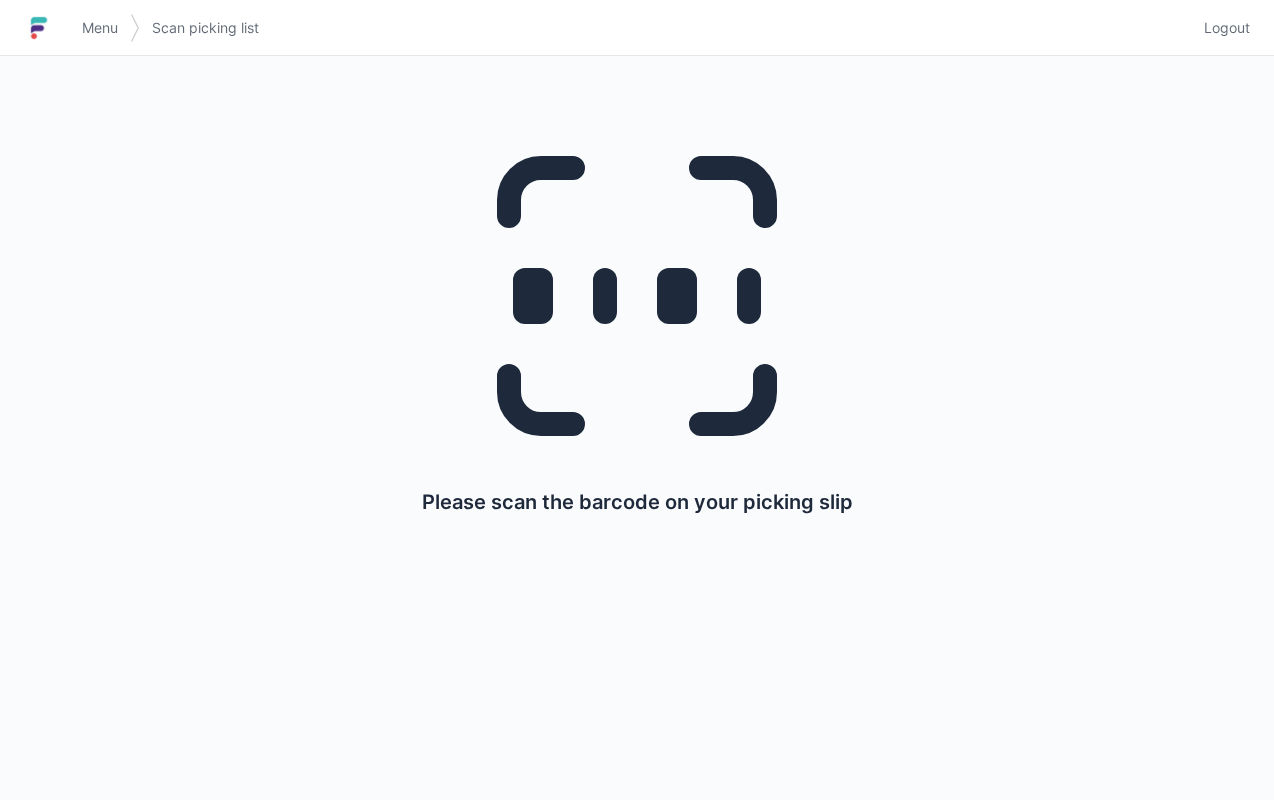 scroll, scrollTop: 0, scrollLeft: 0, axis: both 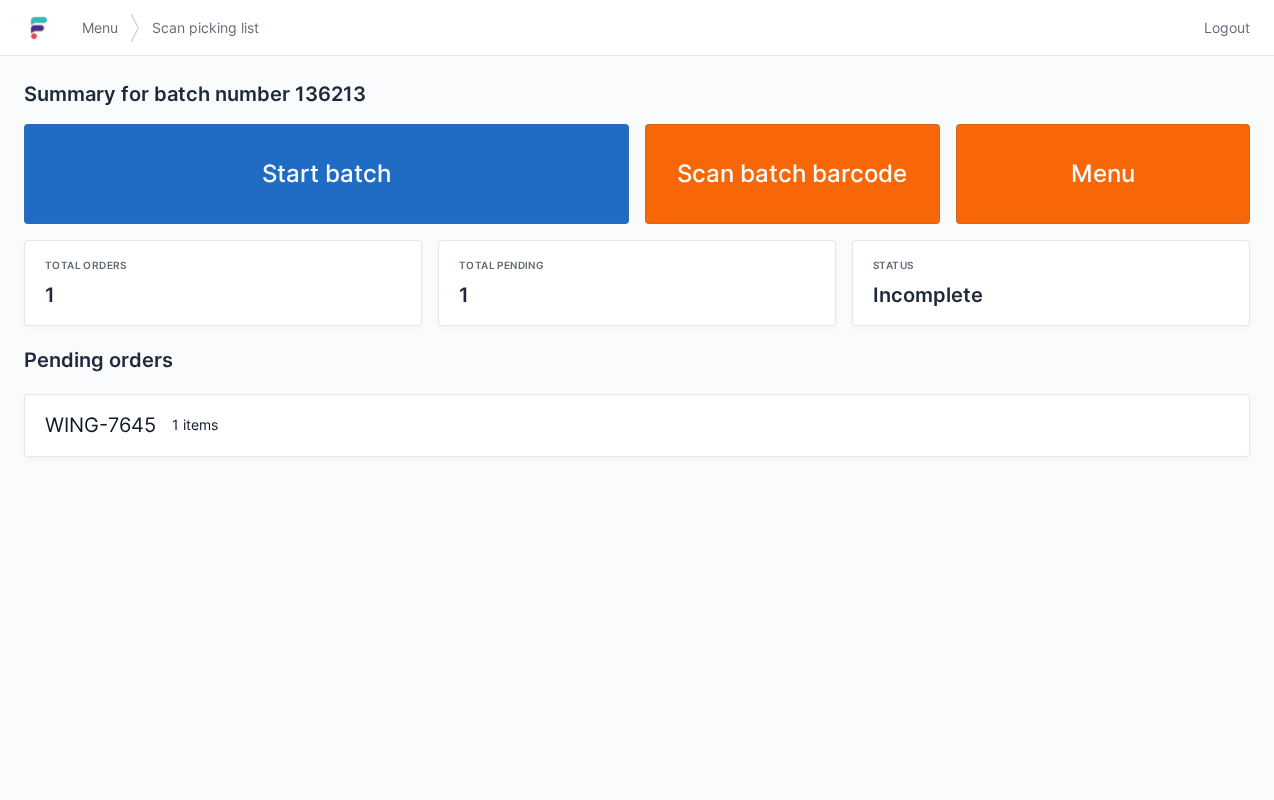 click on "Start batch" at bounding box center [326, 174] 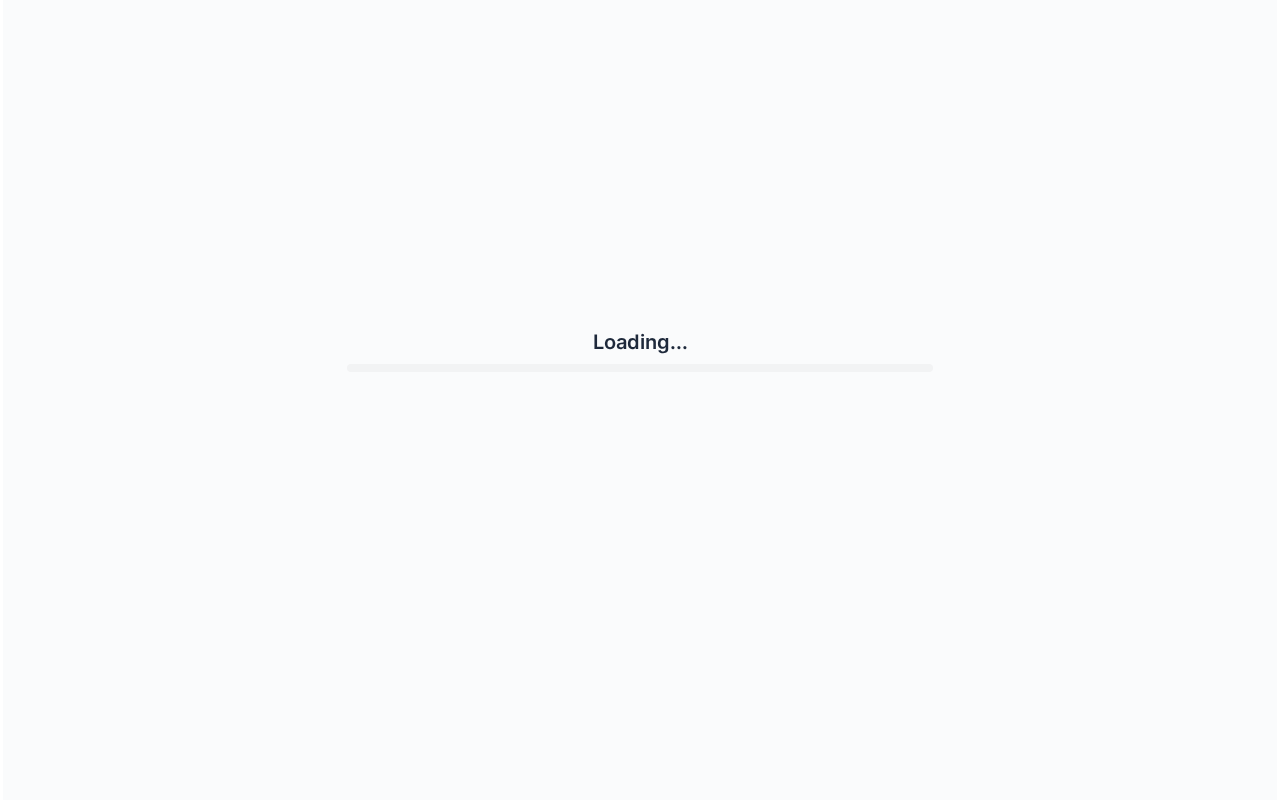 scroll, scrollTop: 0, scrollLeft: 0, axis: both 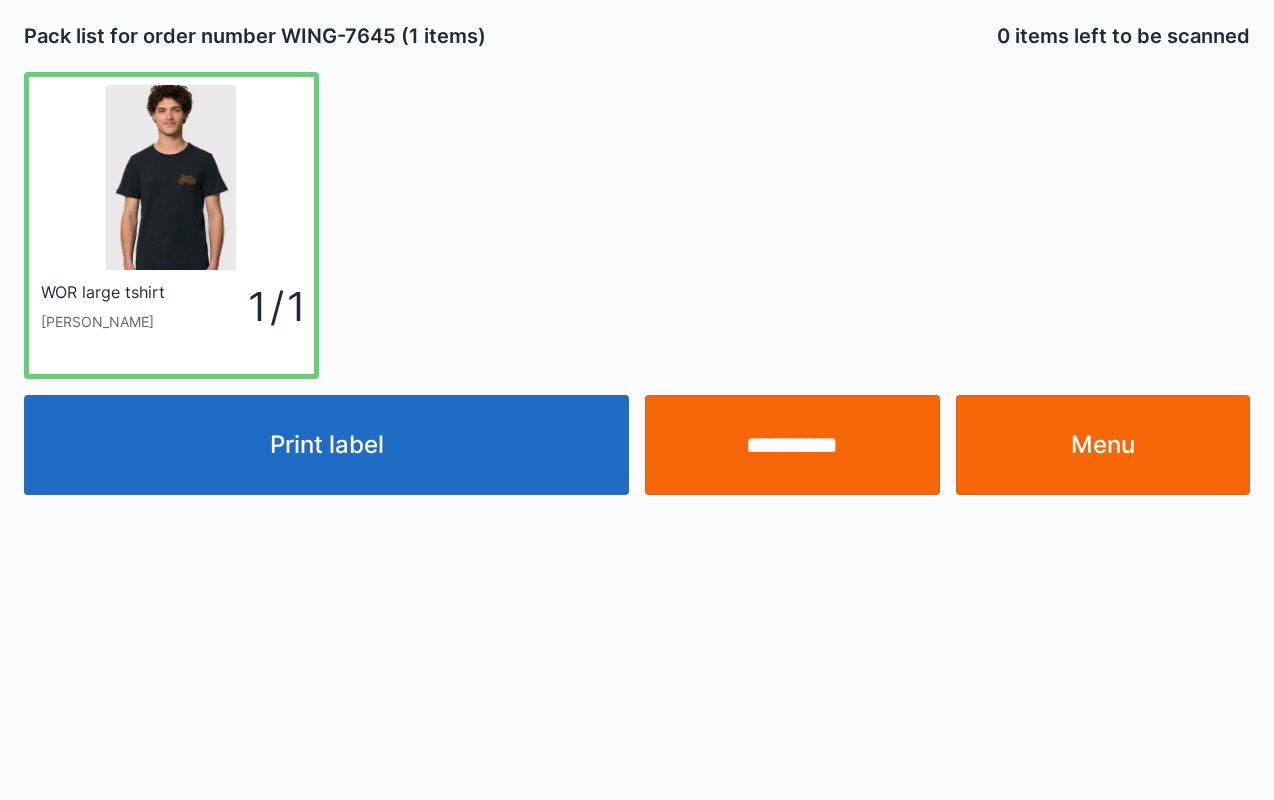 click on "Print label" at bounding box center [326, 445] 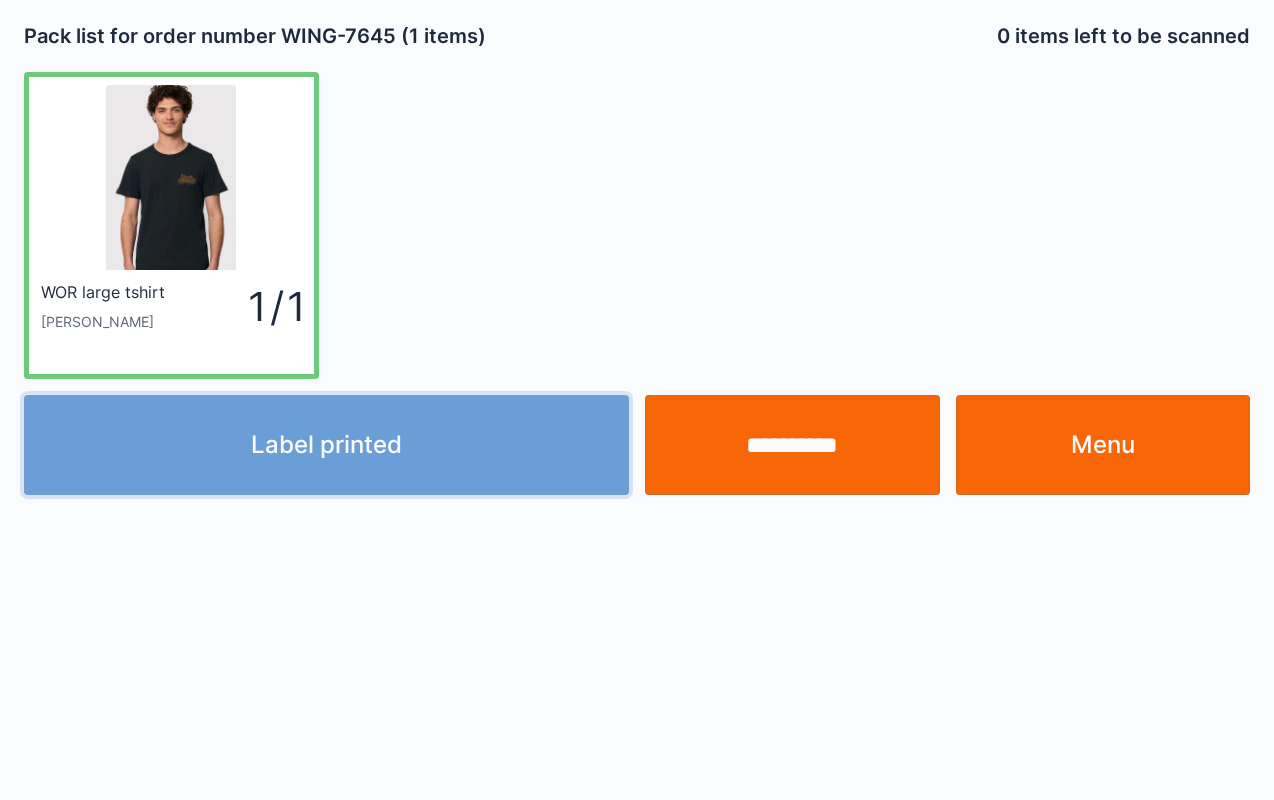 type 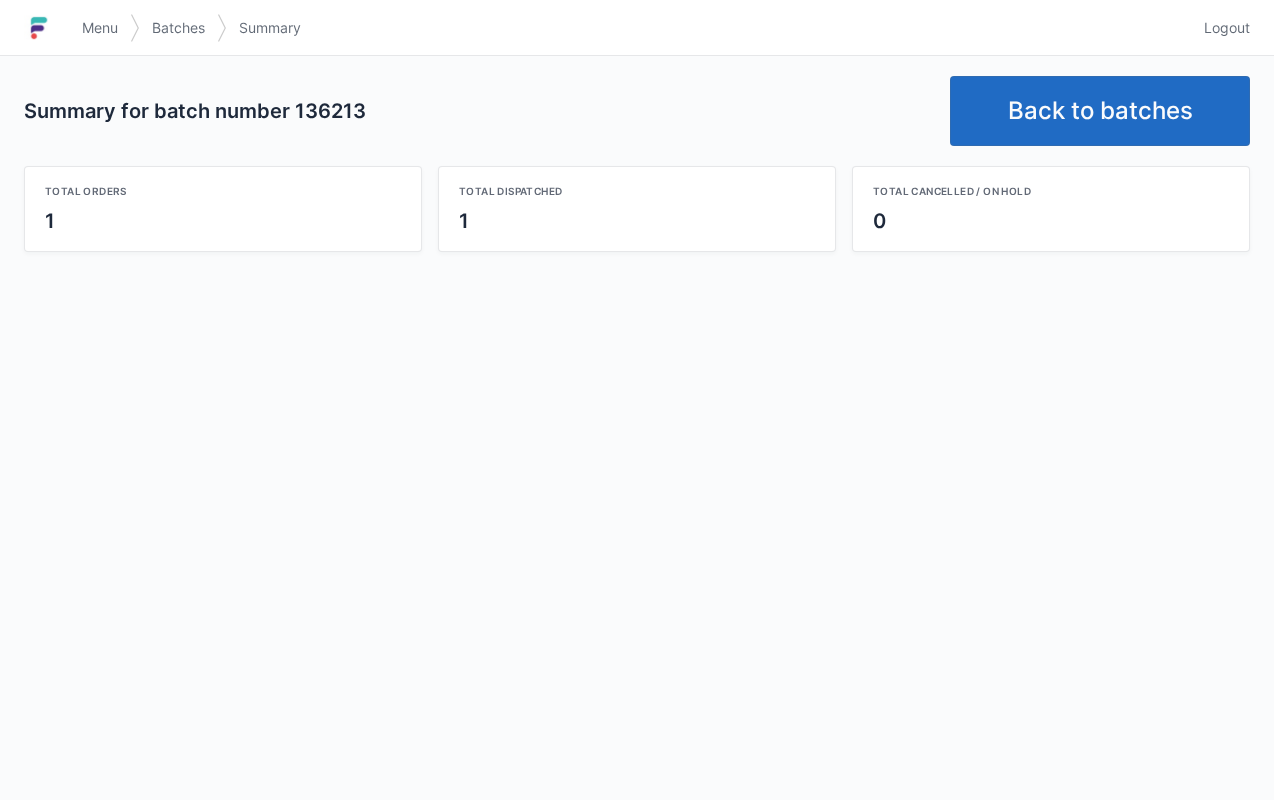 scroll, scrollTop: 0, scrollLeft: 0, axis: both 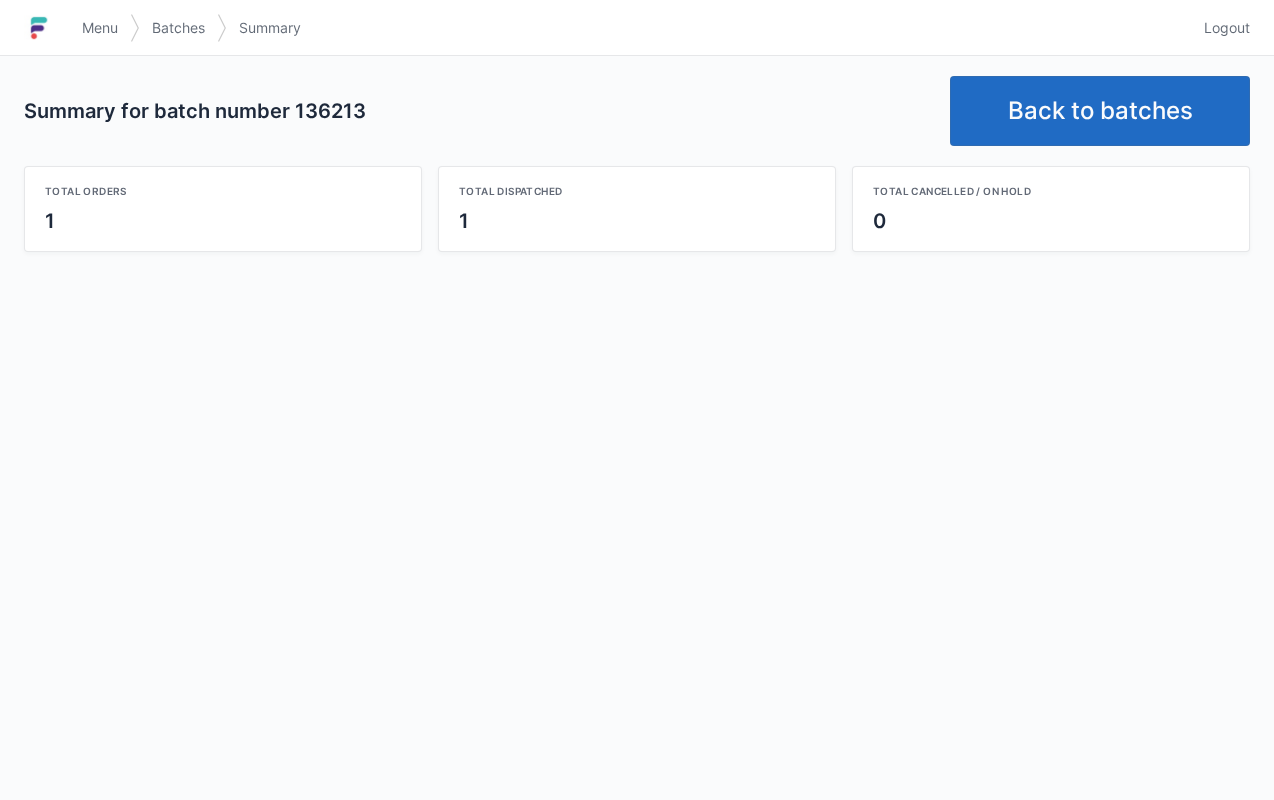click on "Back to batches" at bounding box center [1100, 111] 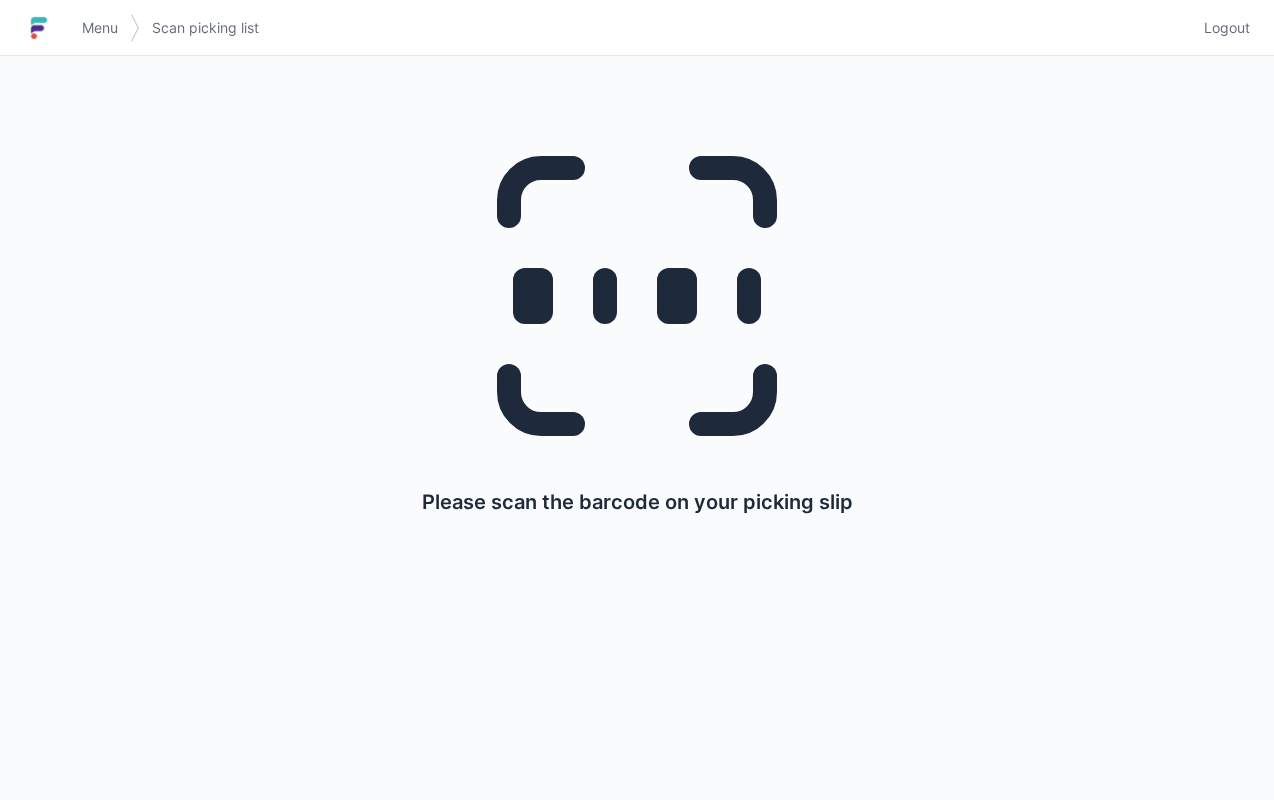 scroll, scrollTop: 0, scrollLeft: 0, axis: both 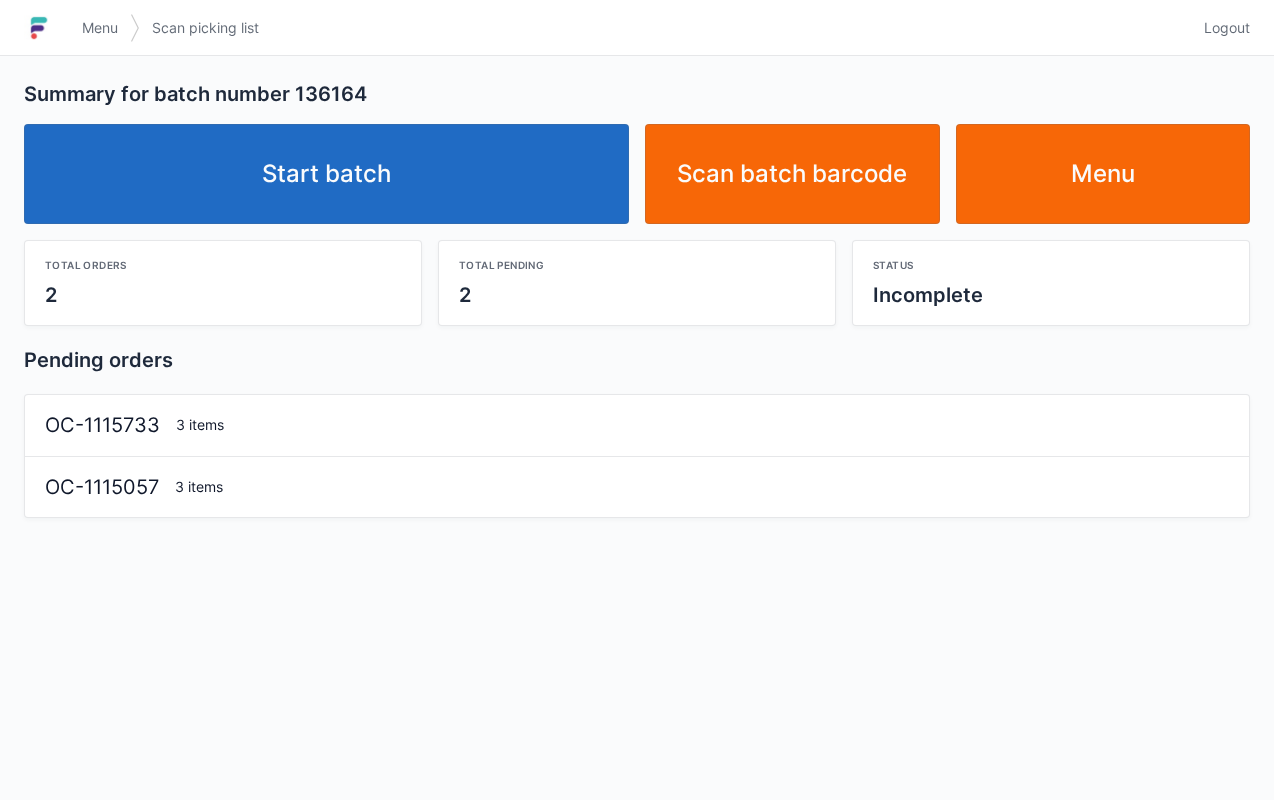 click on "Start batch" at bounding box center [326, 174] 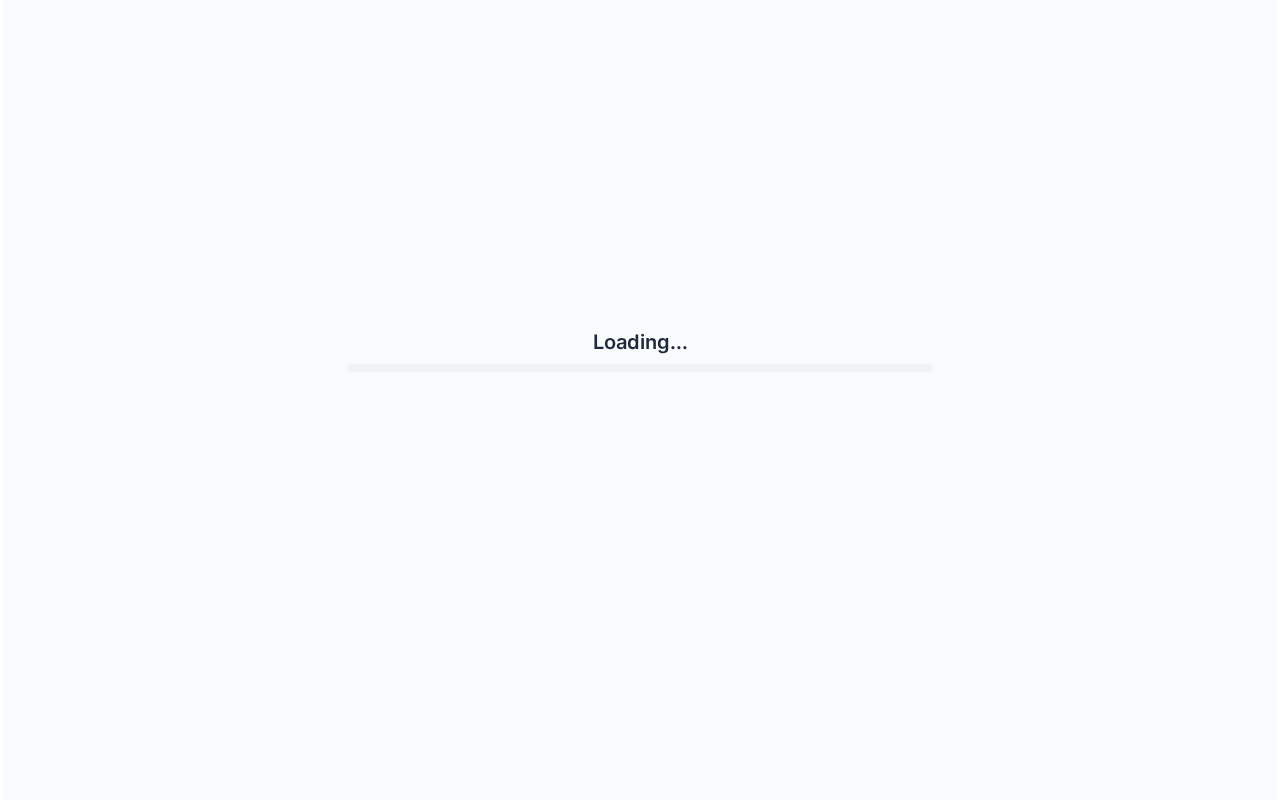 scroll, scrollTop: 0, scrollLeft: 0, axis: both 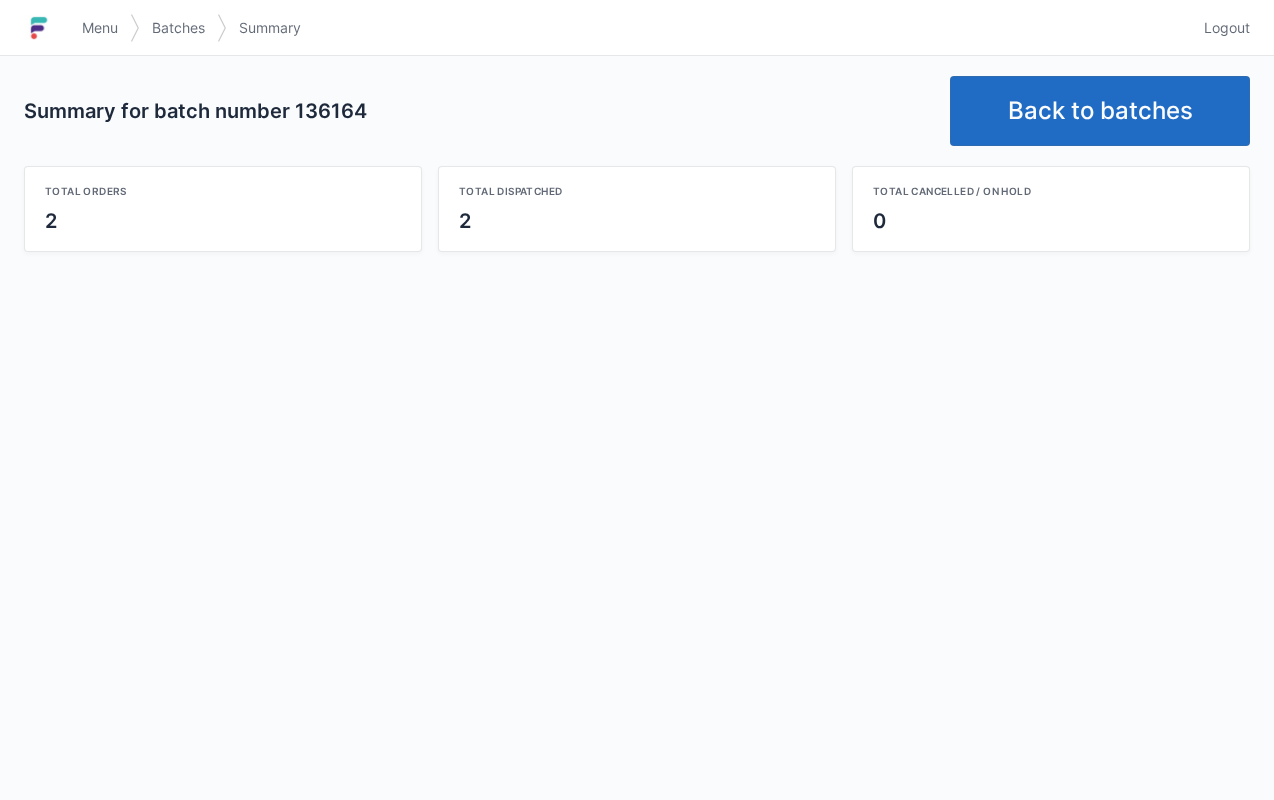 click on "Back to batches" at bounding box center [1100, 111] 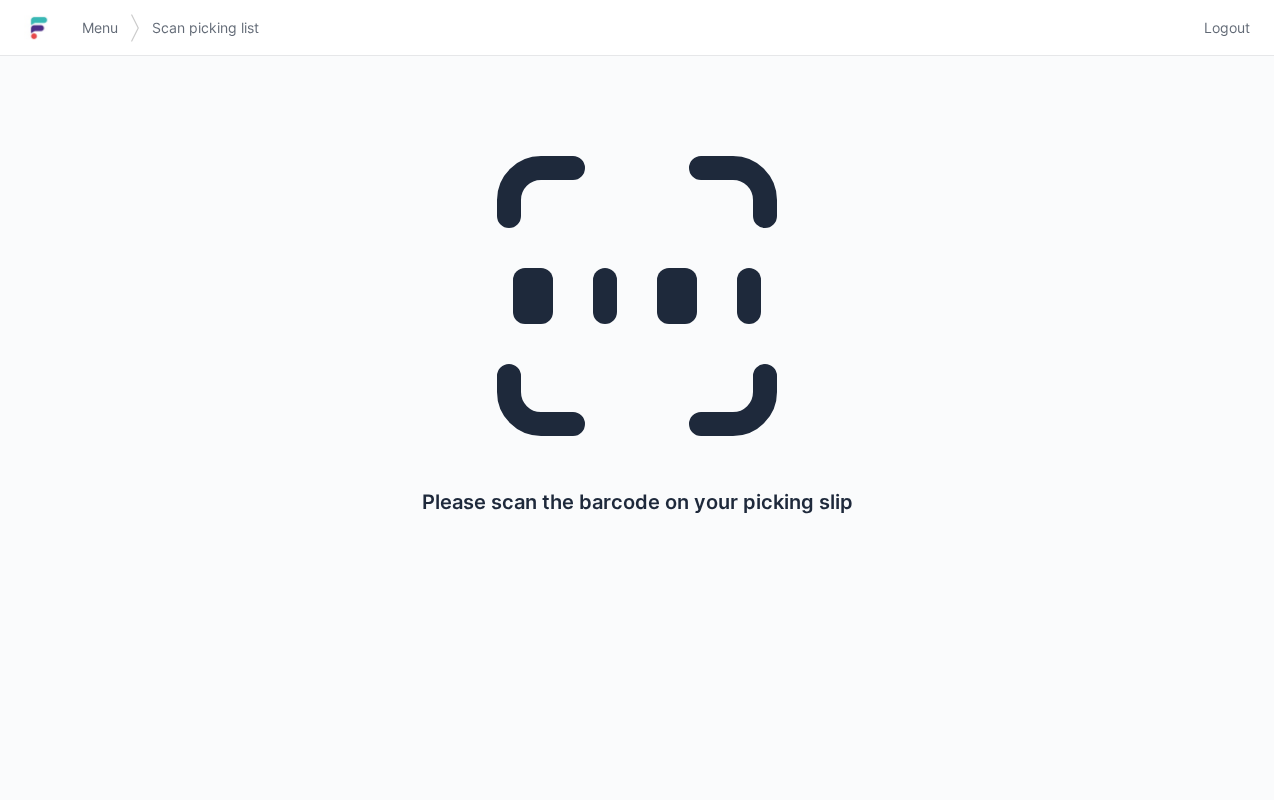 scroll, scrollTop: 0, scrollLeft: 0, axis: both 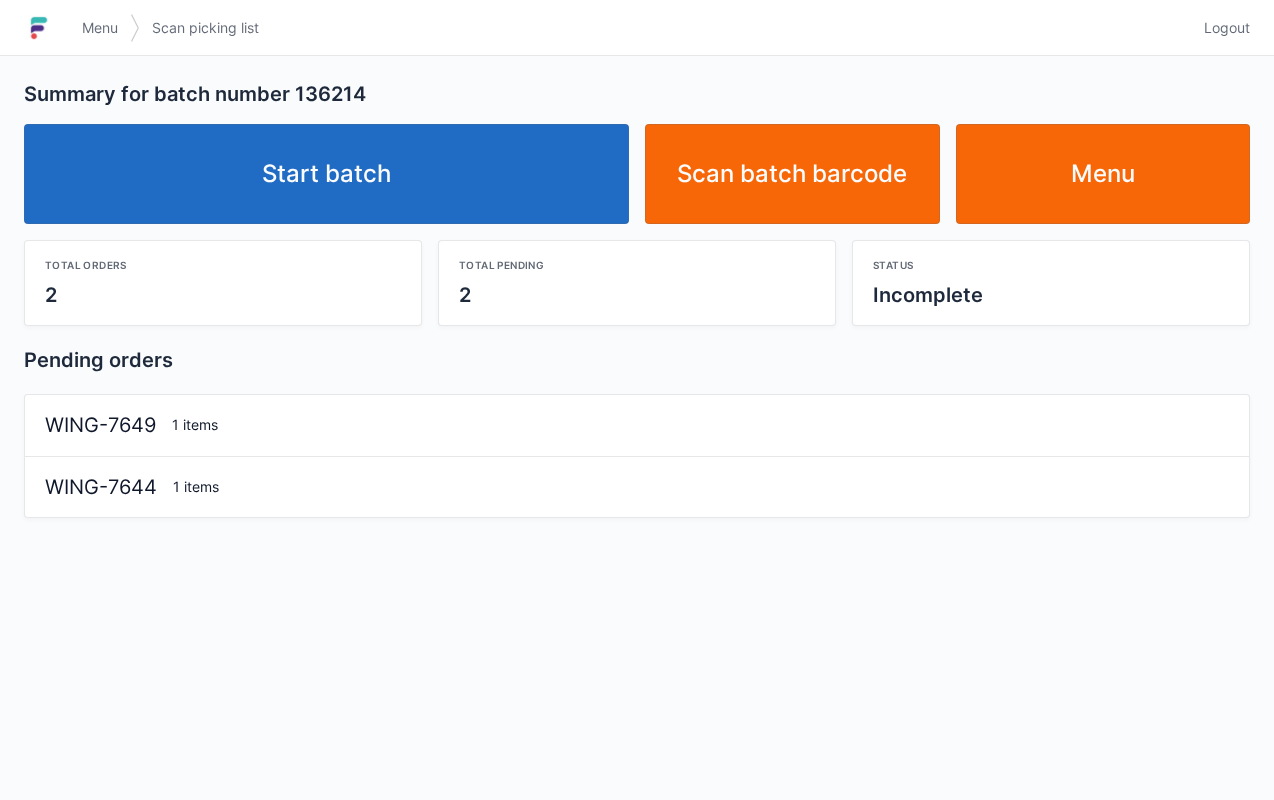 click on "Start batch" at bounding box center [326, 174] 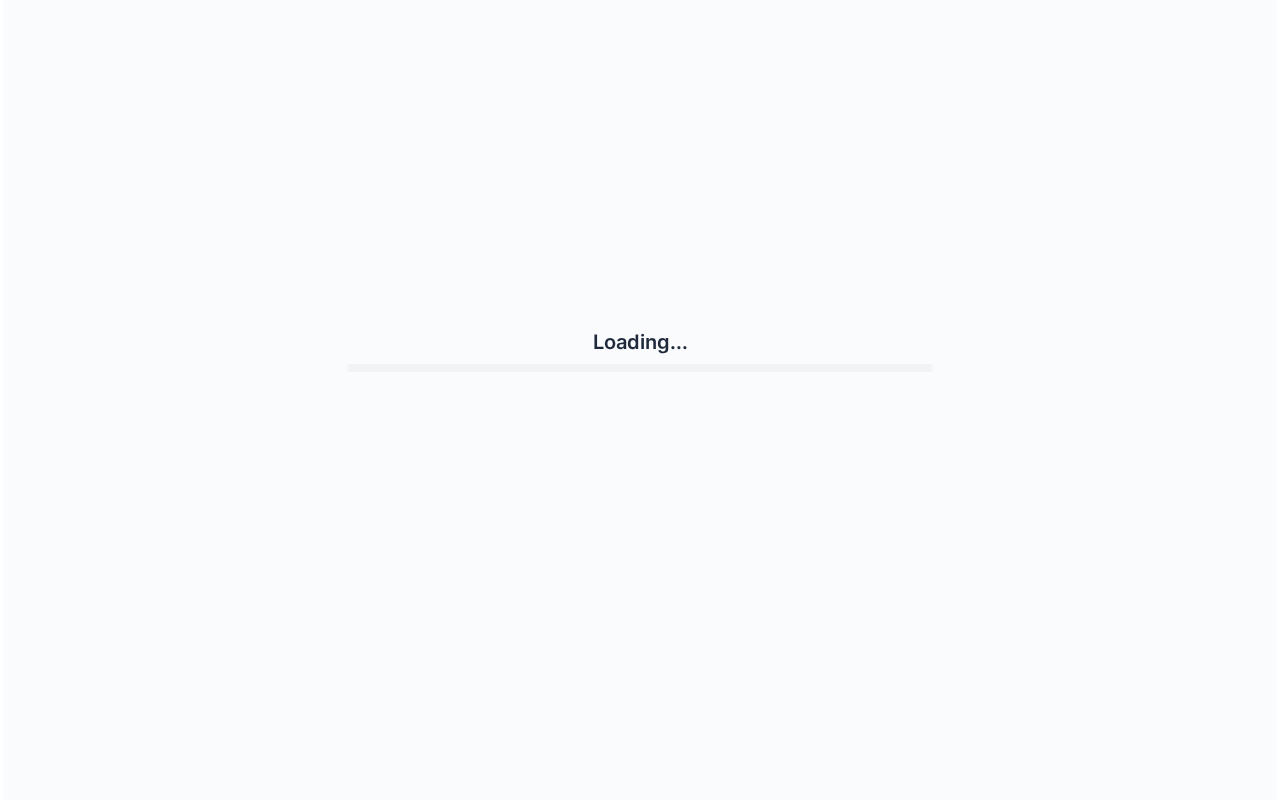 scroll, scrollTop: 0, scrollLeft: 0, axis: both 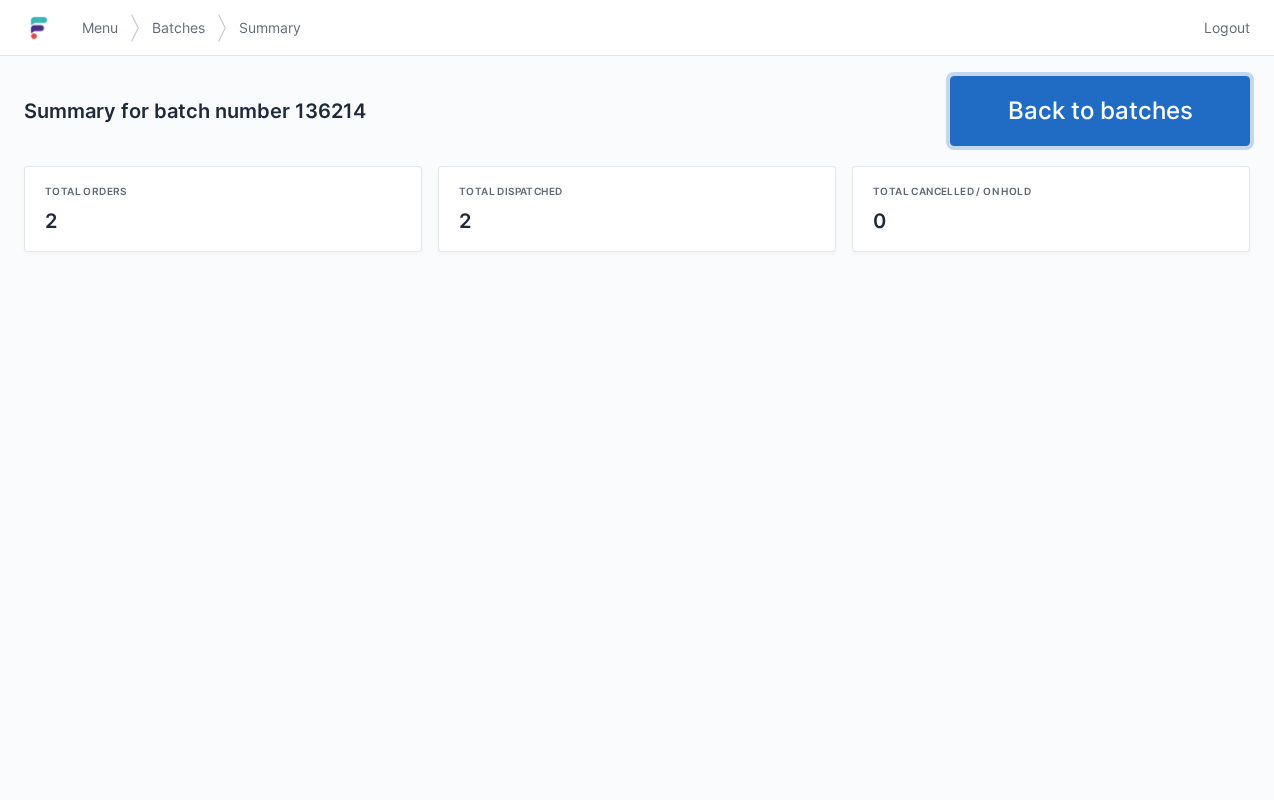 click on "Back to batches" at bounding box center (1100, 111) 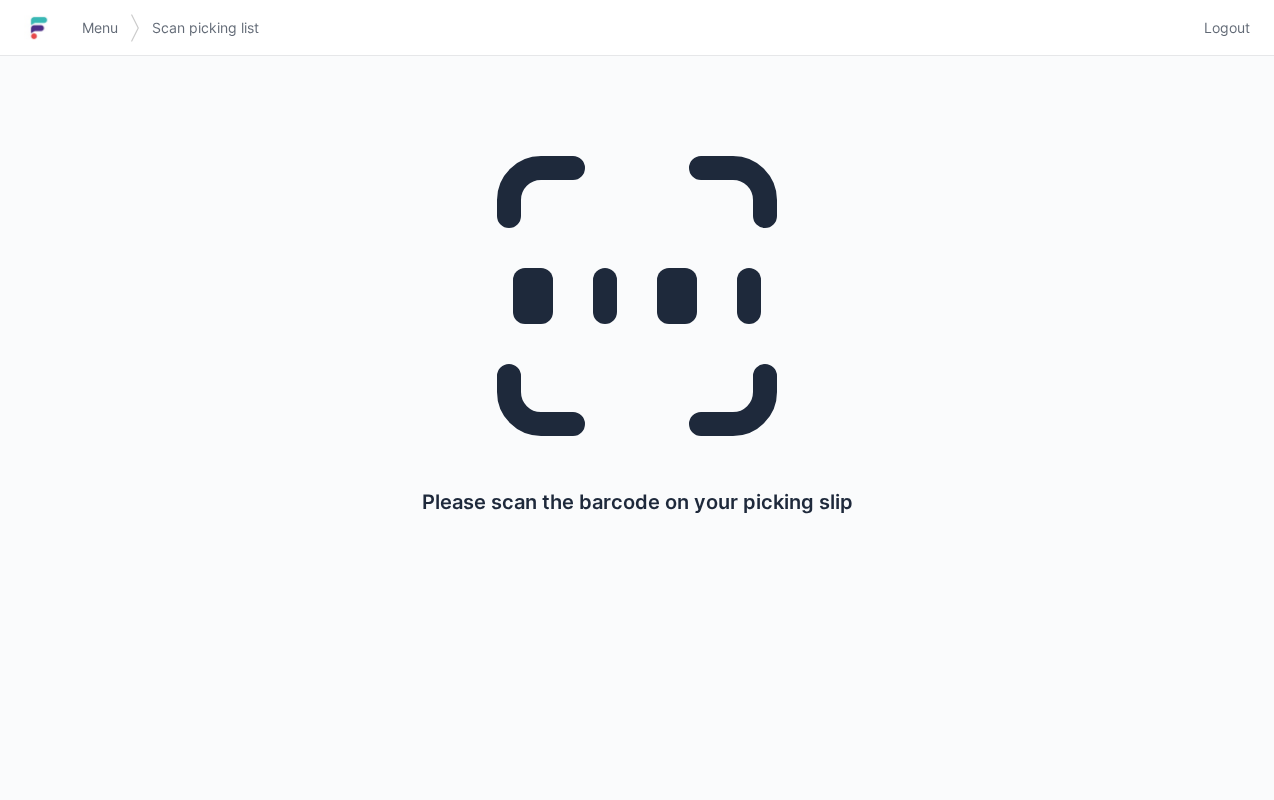 scroll, scrollTop: 0, scrollLeft: 0, axis: both 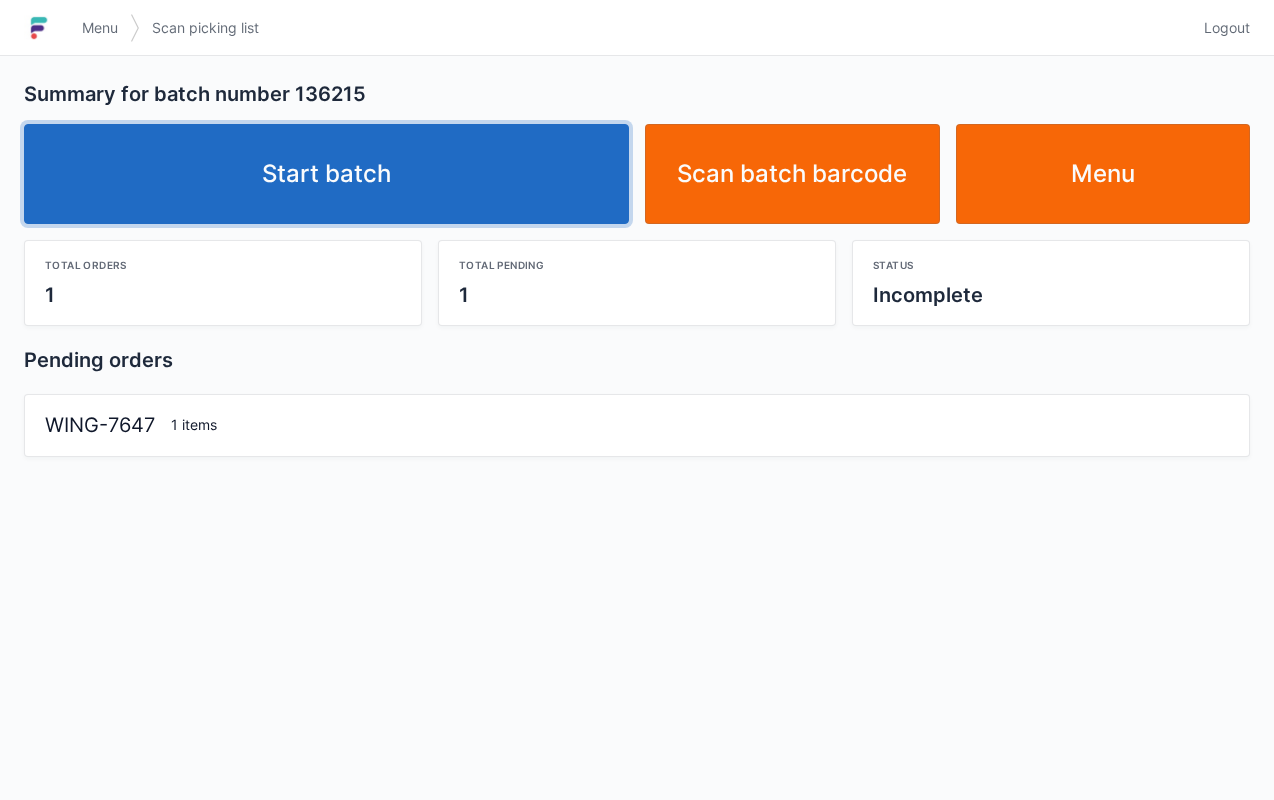 click on "Start batch" at bounding box center [326, 174] 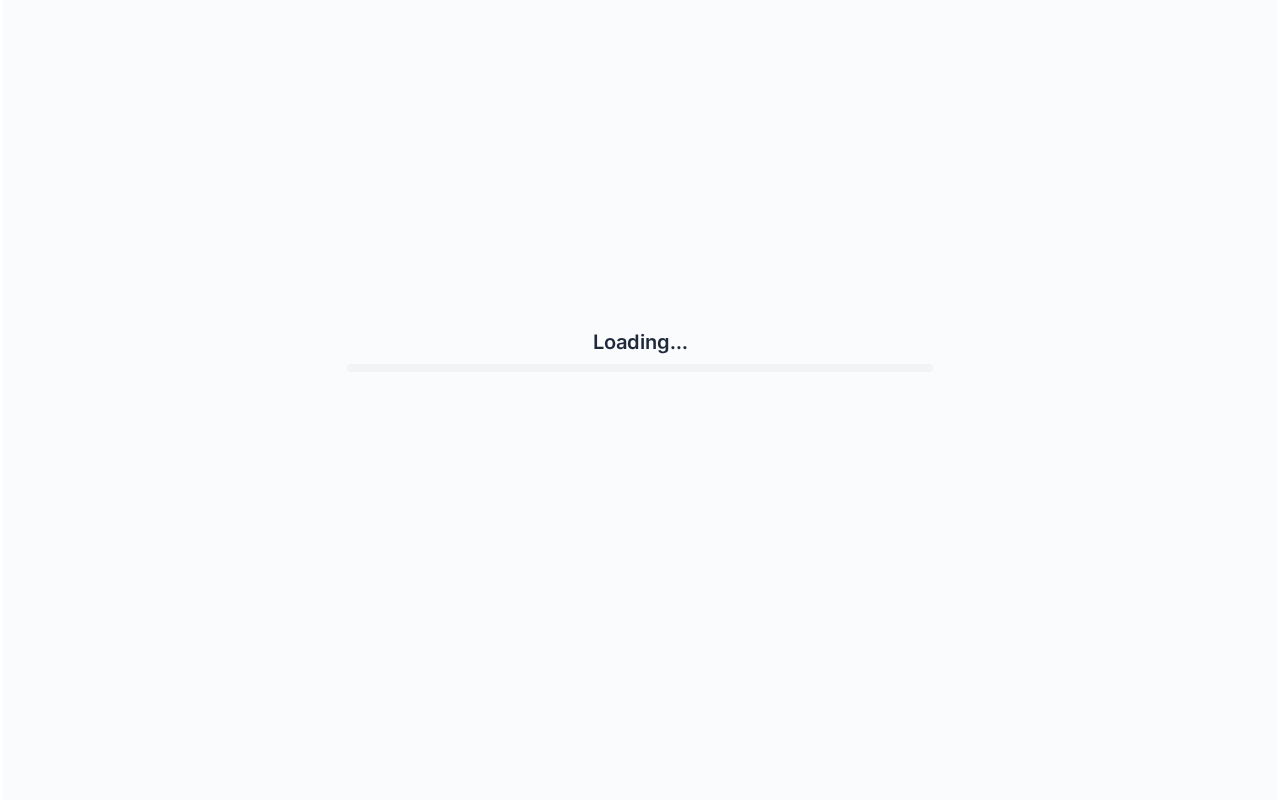 scroll, scrollTop: 0, scrollLeft: 0, axis: both 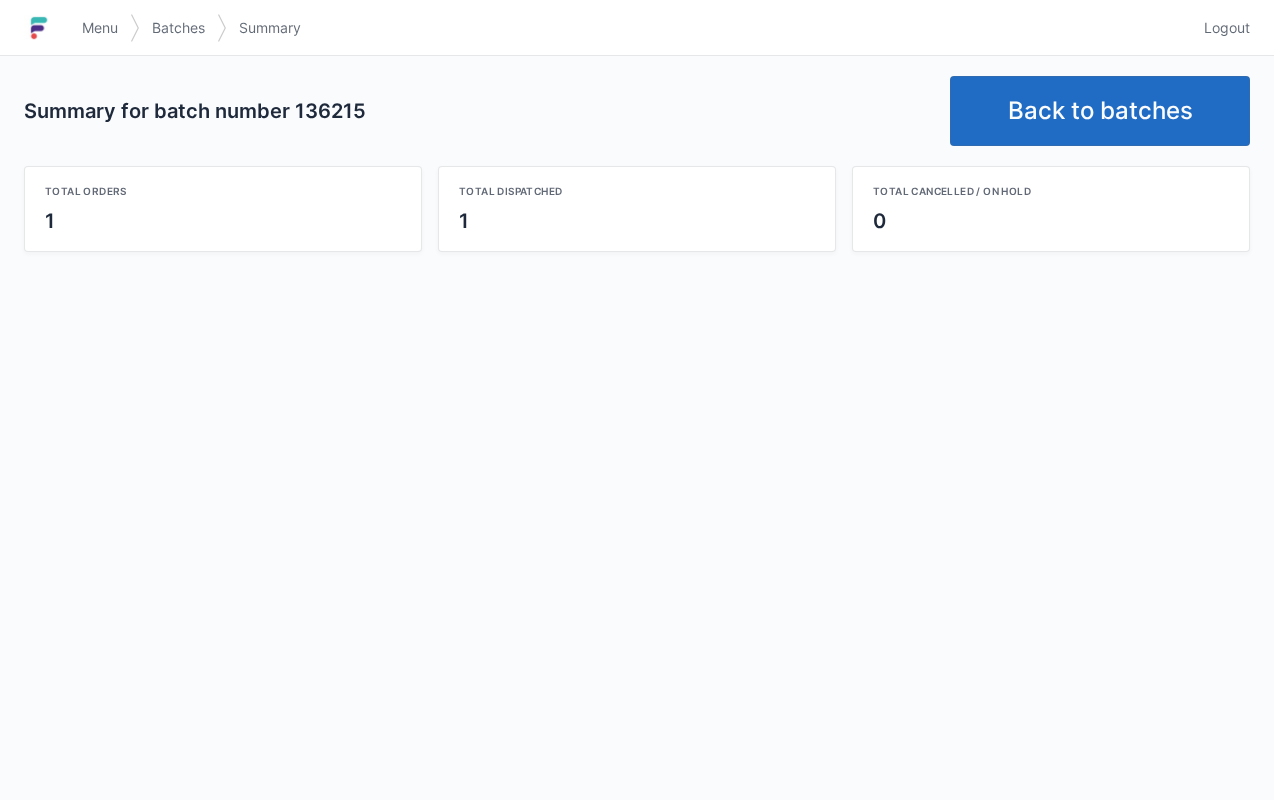 click on "Menu" at bounding box center [100, 28] 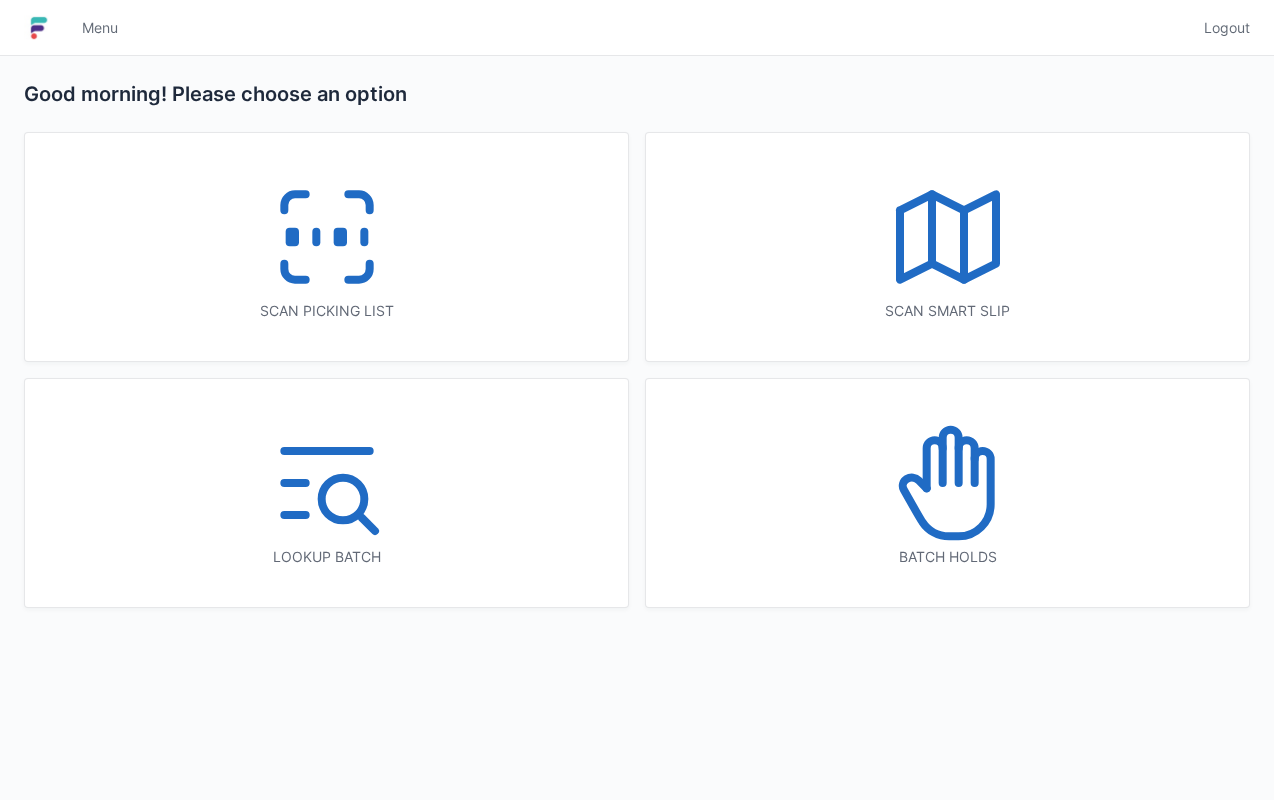 scroll, scrollTop: 0, scrollLeft: 0, axis: both 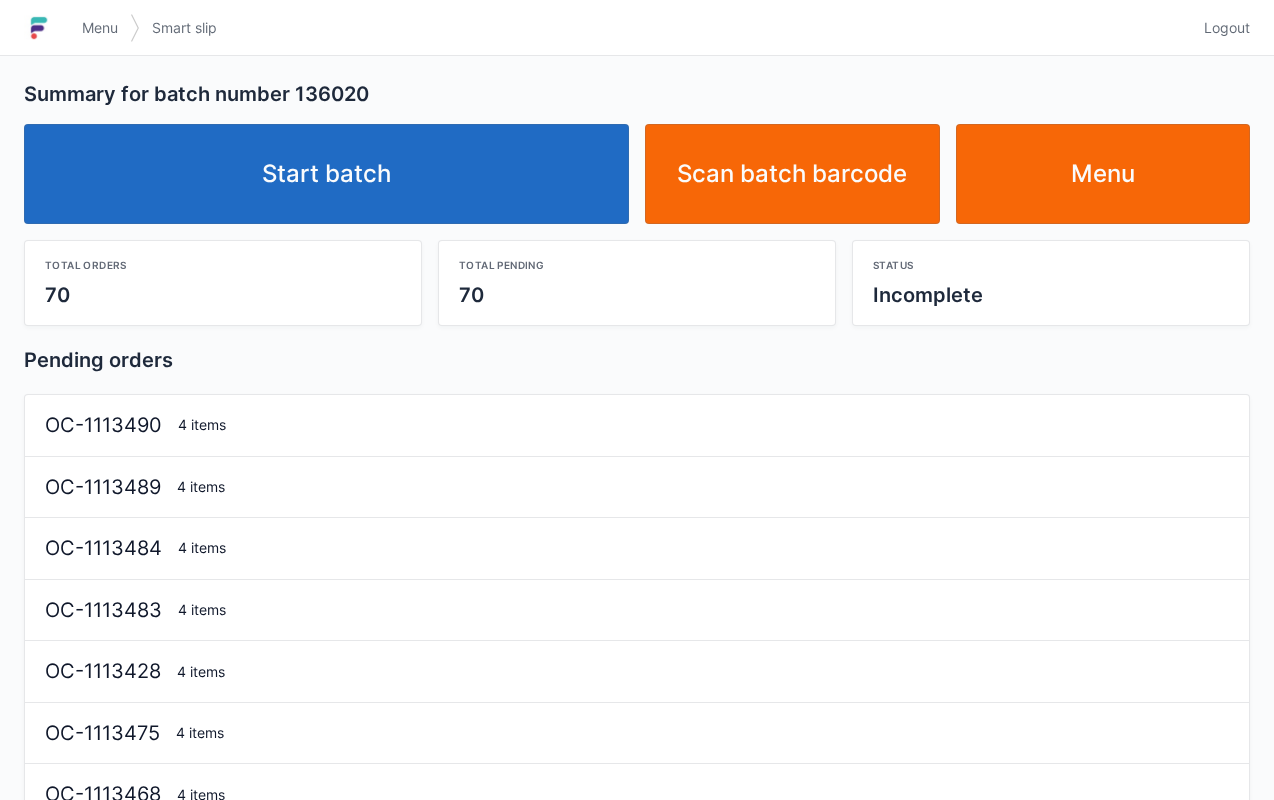 click on "Start batch" at bounding box center (326, 174) 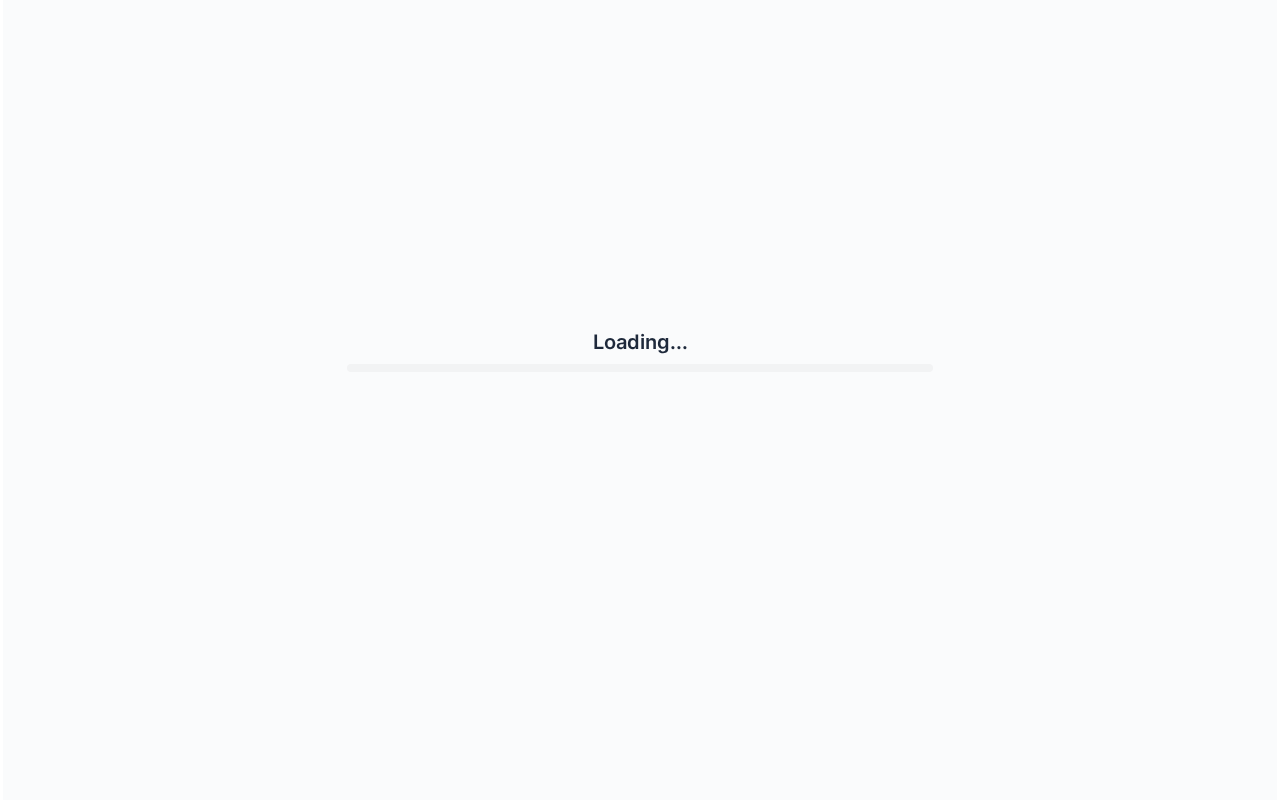 scroll, scrollTop: 0, scrollLeft: 0, axis: both 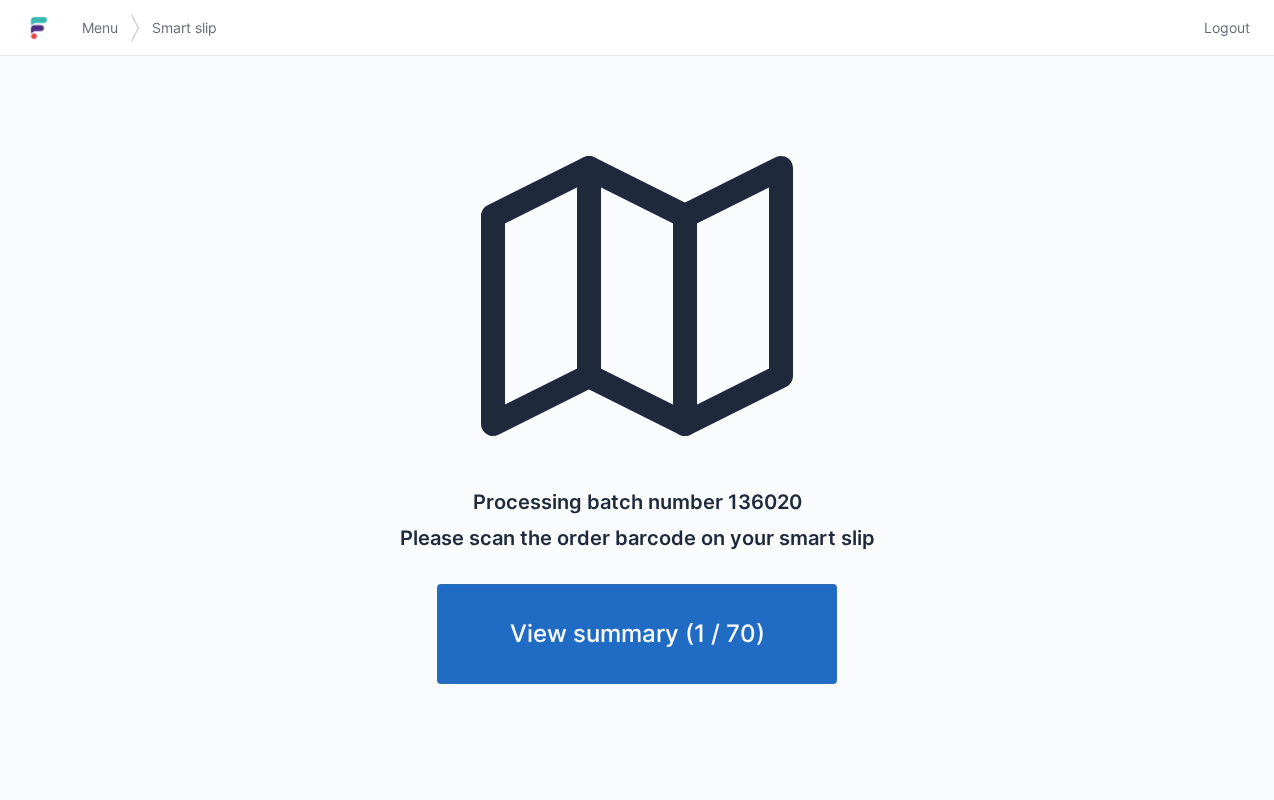 click on "Menu" at bounding box center (100, 28) 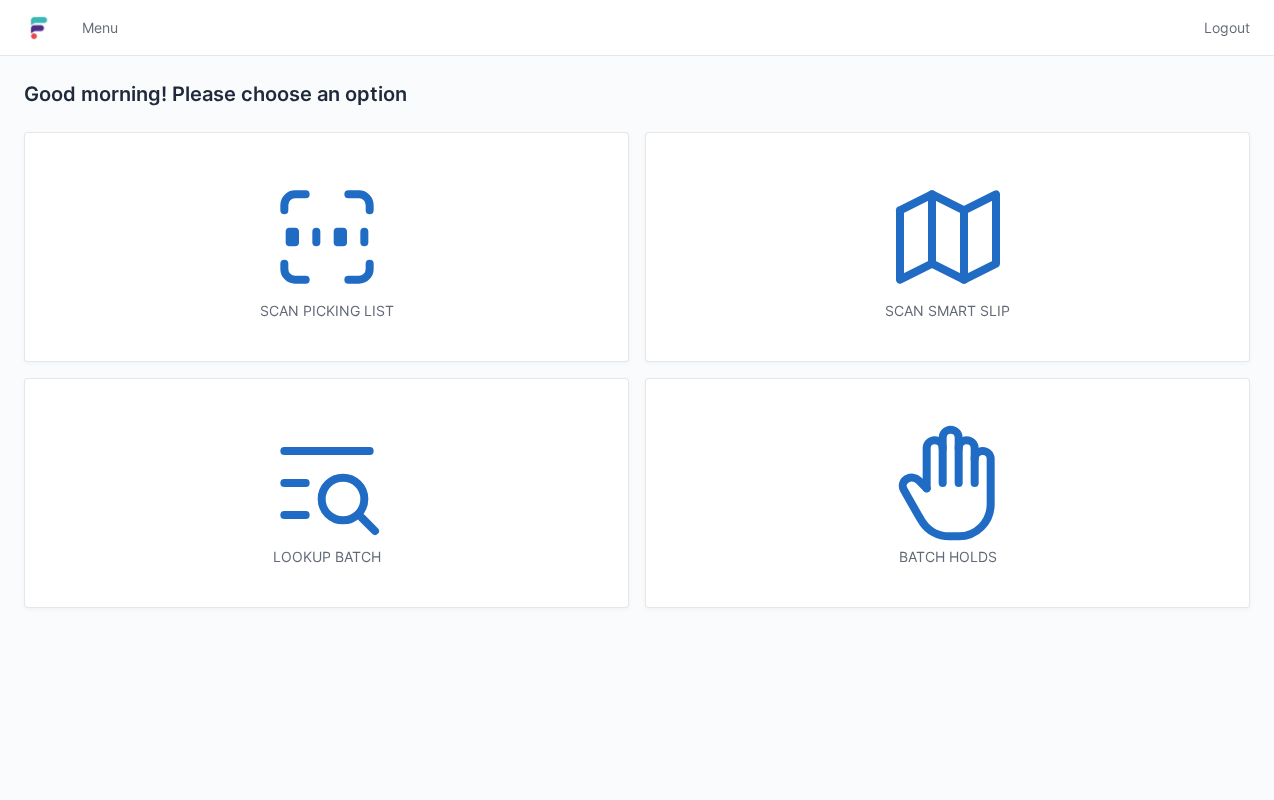 scroll, scrollTop: 0, scrollLeft: 0, axis: both 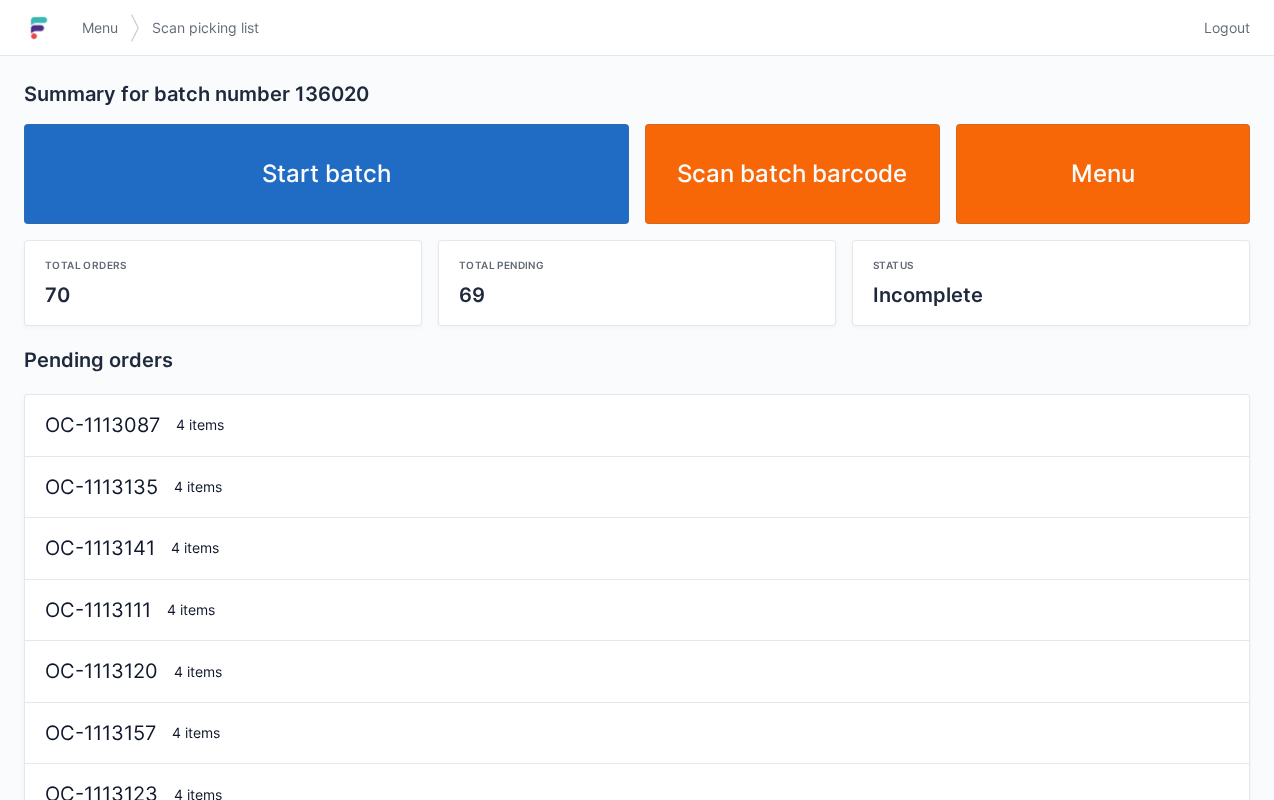 click on "Start batch" at bounding box center (326, 174) 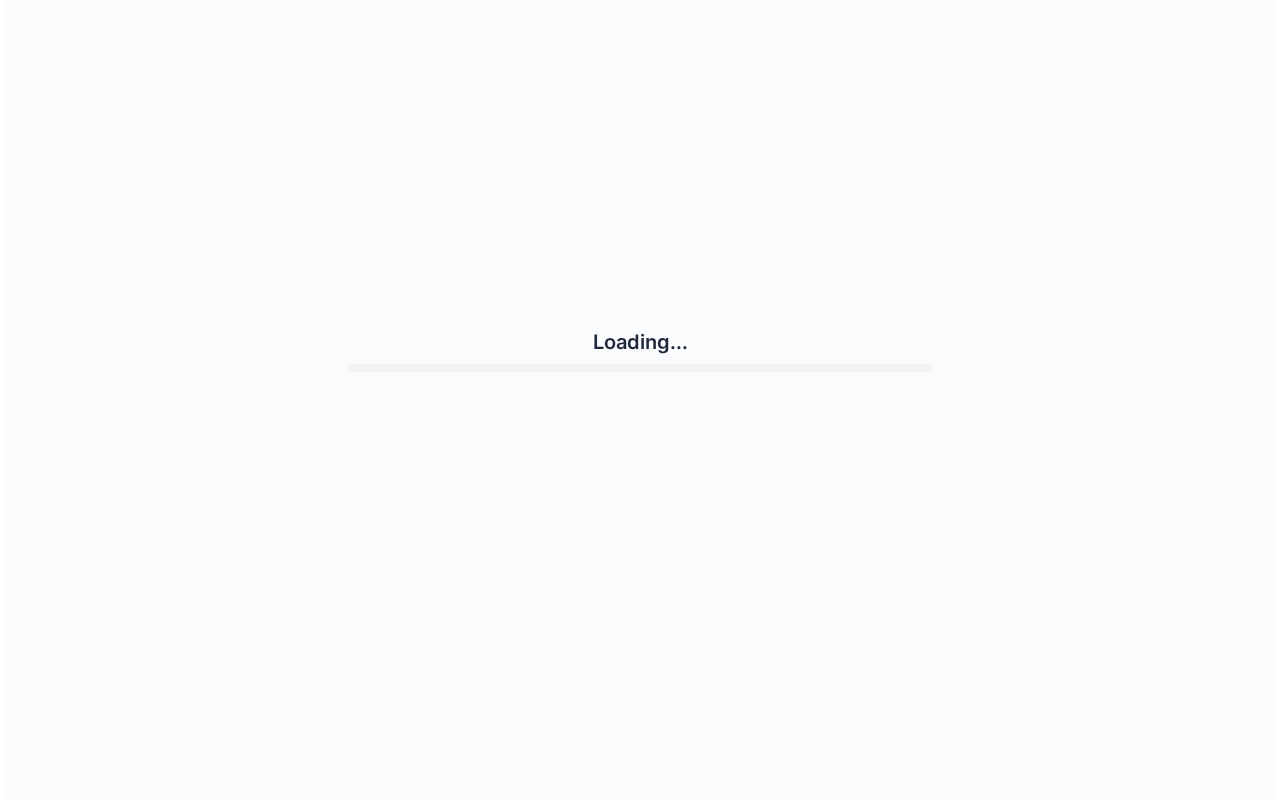 scroll, scrollTop: 0, scrollLeft: 0, axis: both 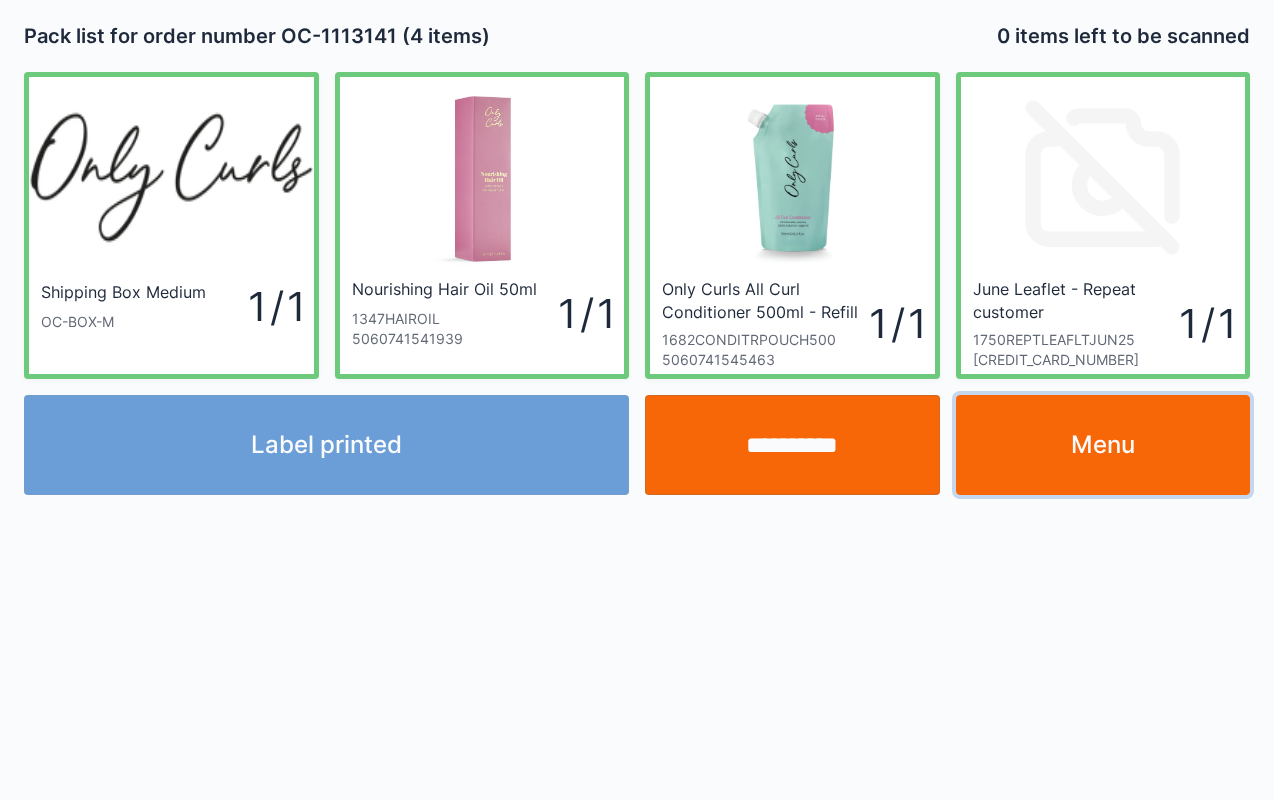 click on "Menu" at bounding box center (1103, 445) 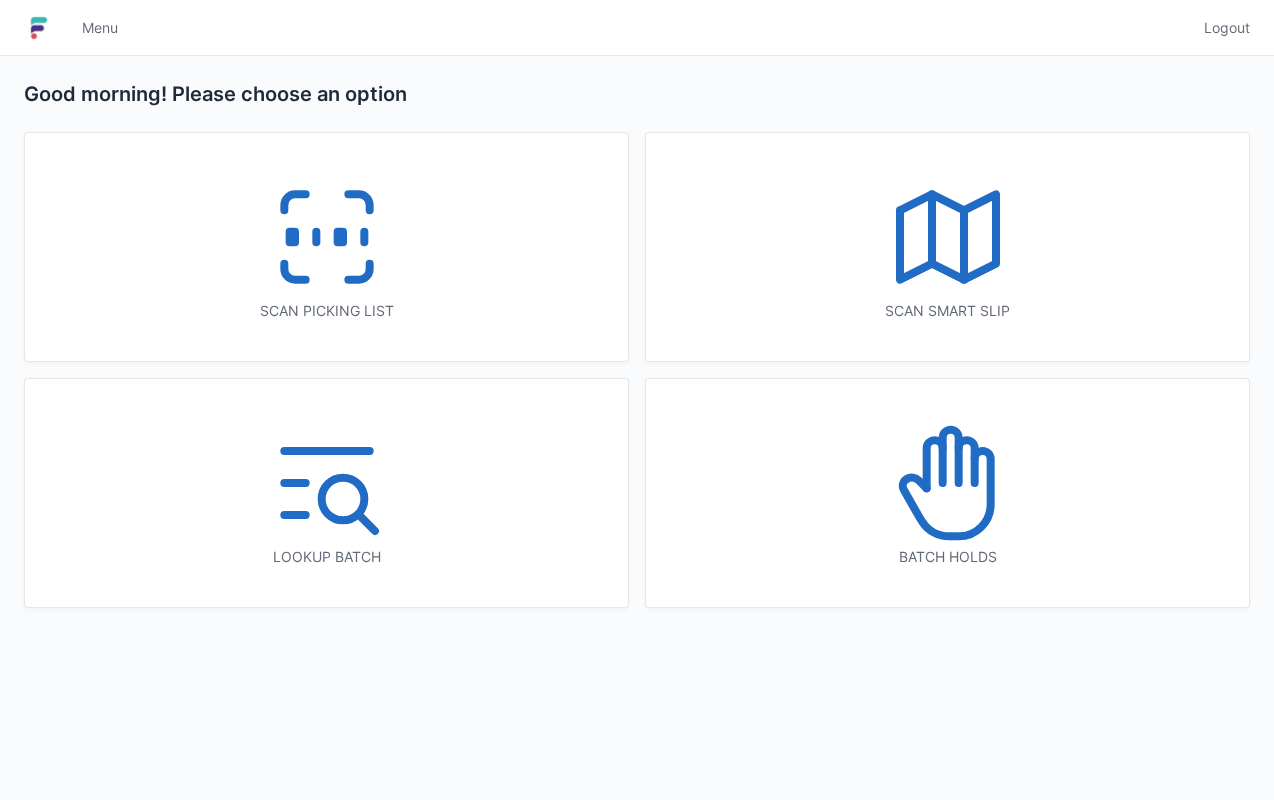 scroll, scrollTop: 0, scrollLeft: 0, axis: both 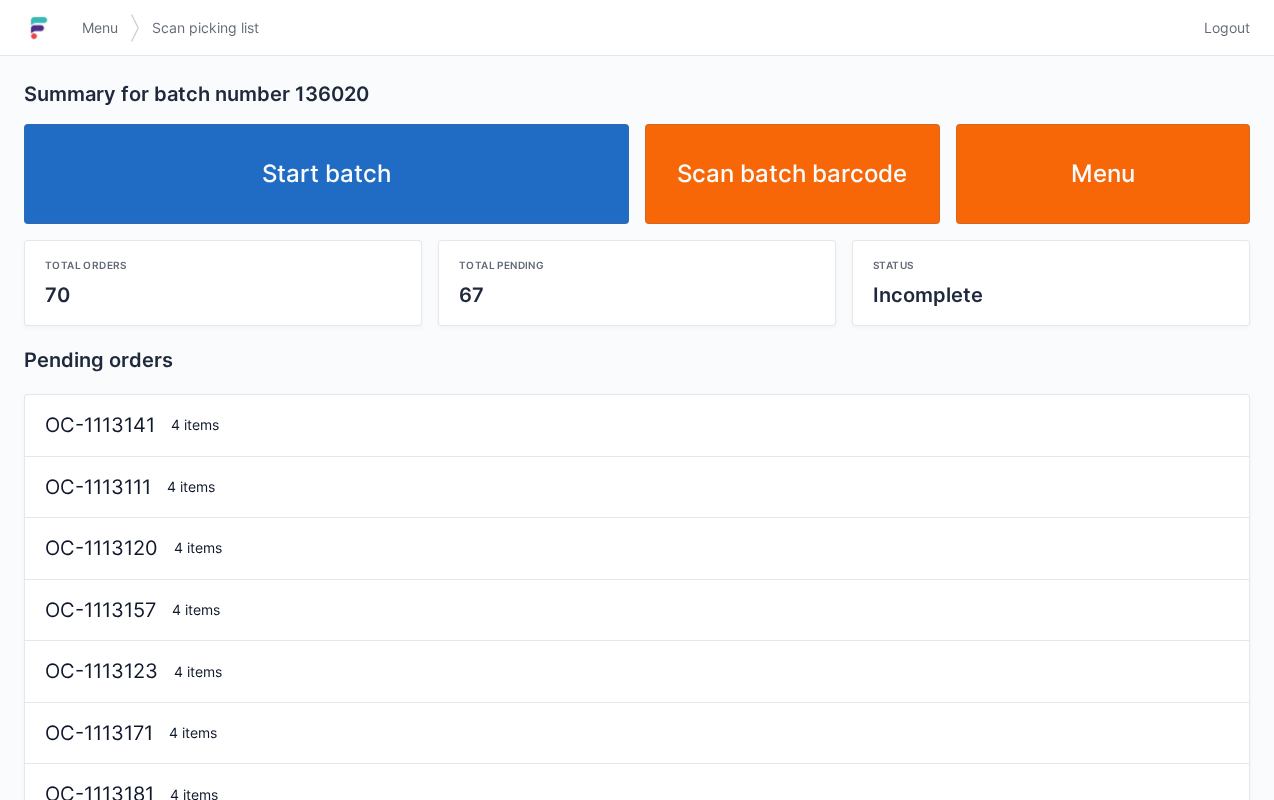 click on "Start batch" at bounding box center [326, 174] 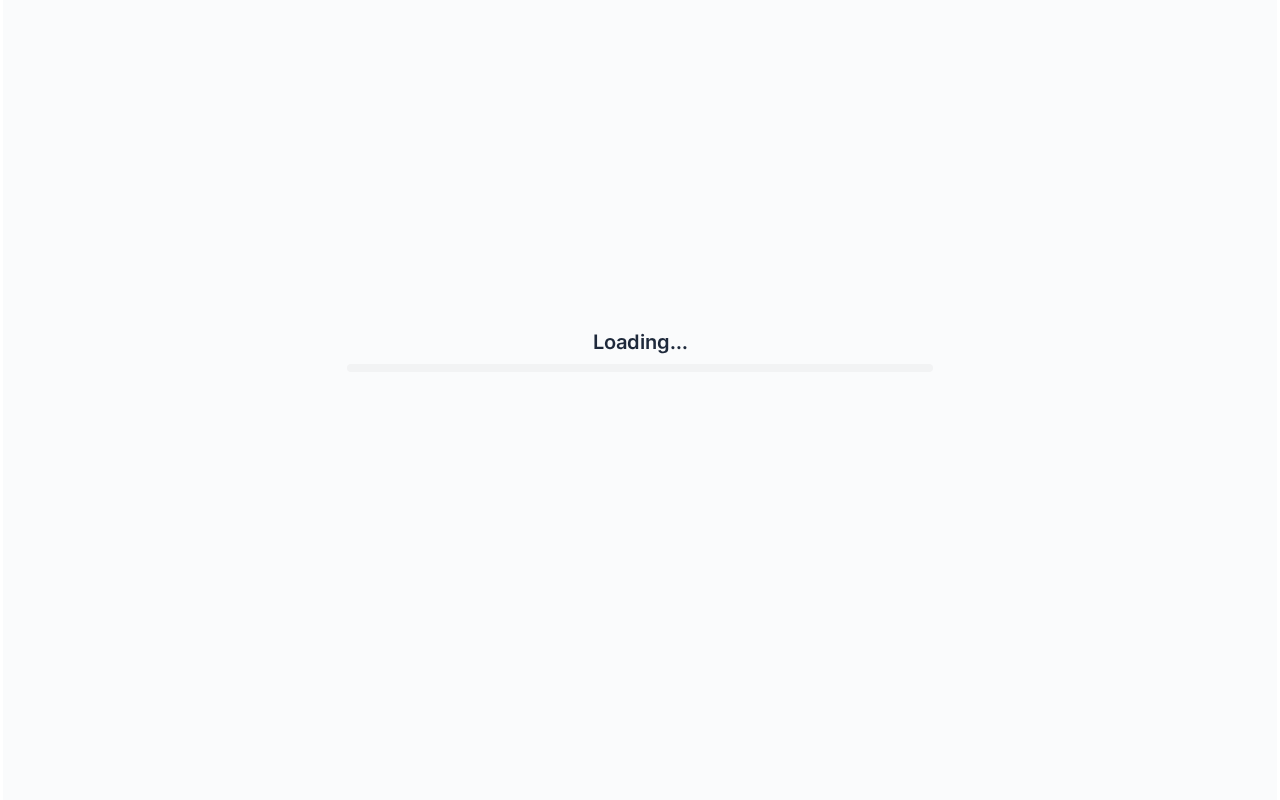 scroll, scrollTop: 0, scrollLeft: 0, axis: both 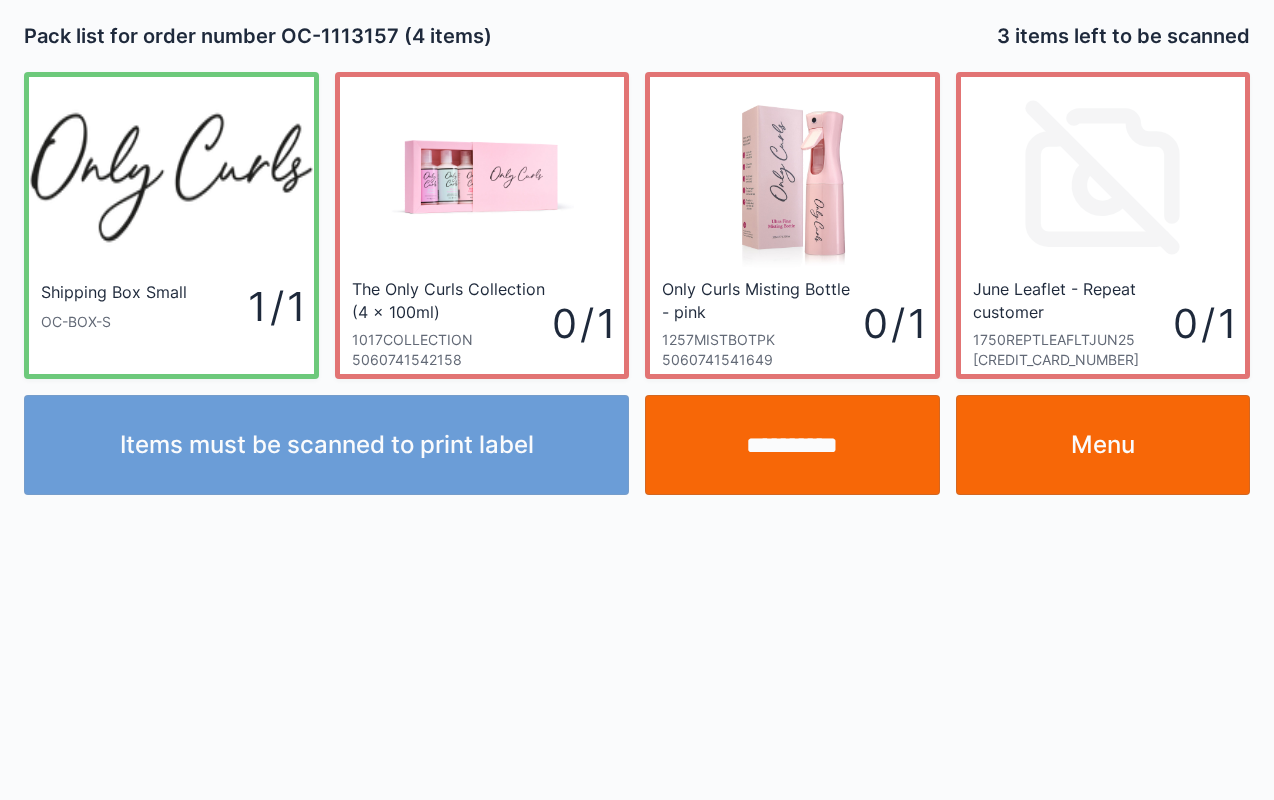 click on "Menu" at bounding box center [1103, 445] 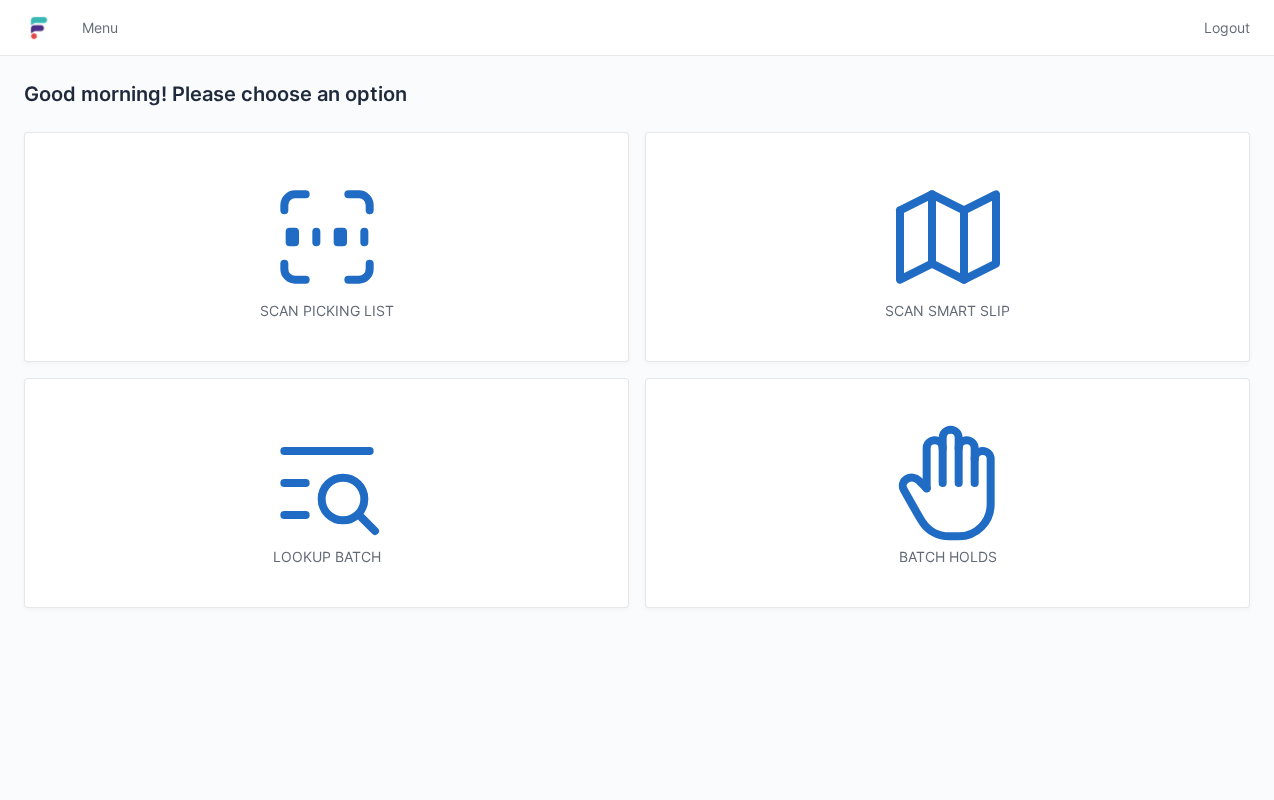 scroll, scrollTop: 0, scrollLeft: 0, axis: both 